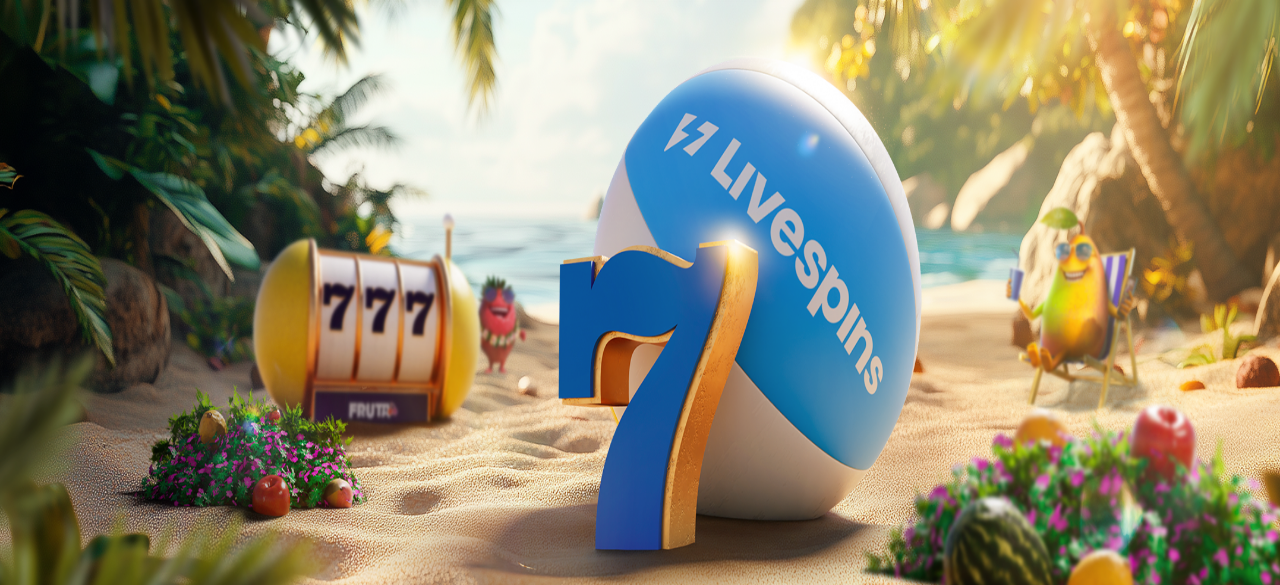 scroll, scrollTop: 0, scrollLeft: 0, axis: both 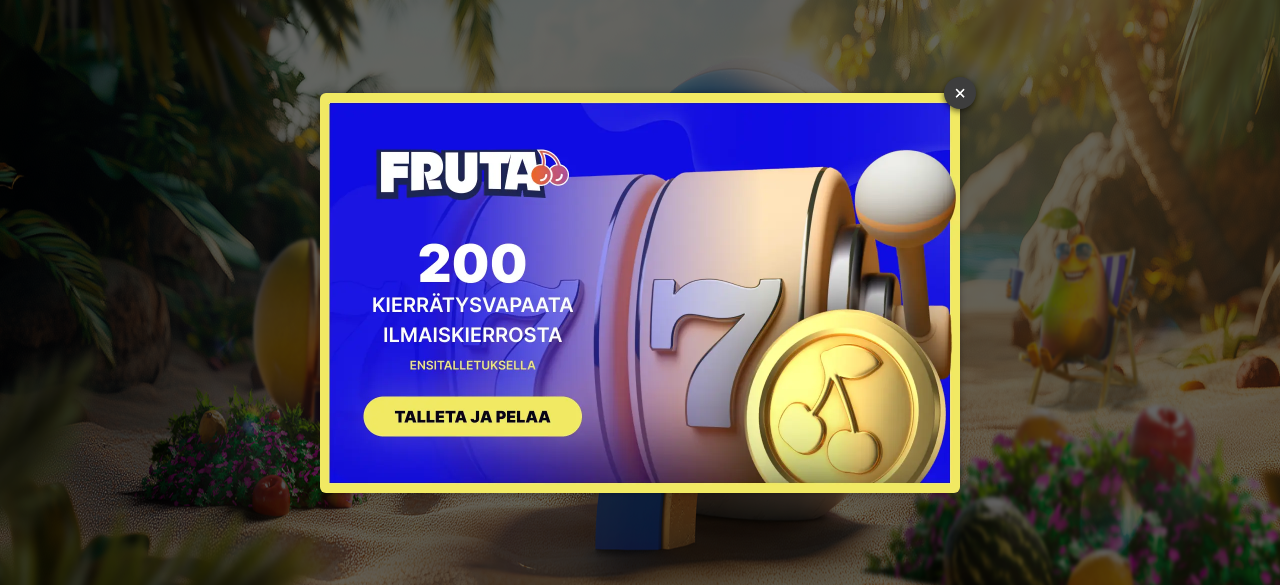 click on "×" at bounding box center [960, 93] 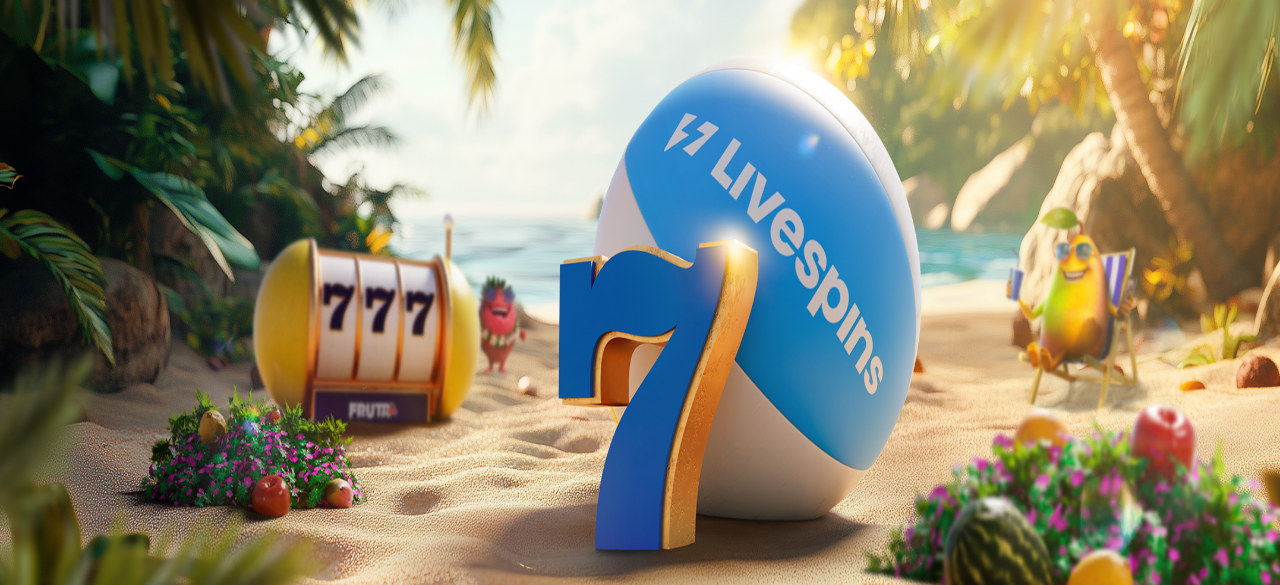 click on "Tarjoukset" at bounding box center [81, 143] 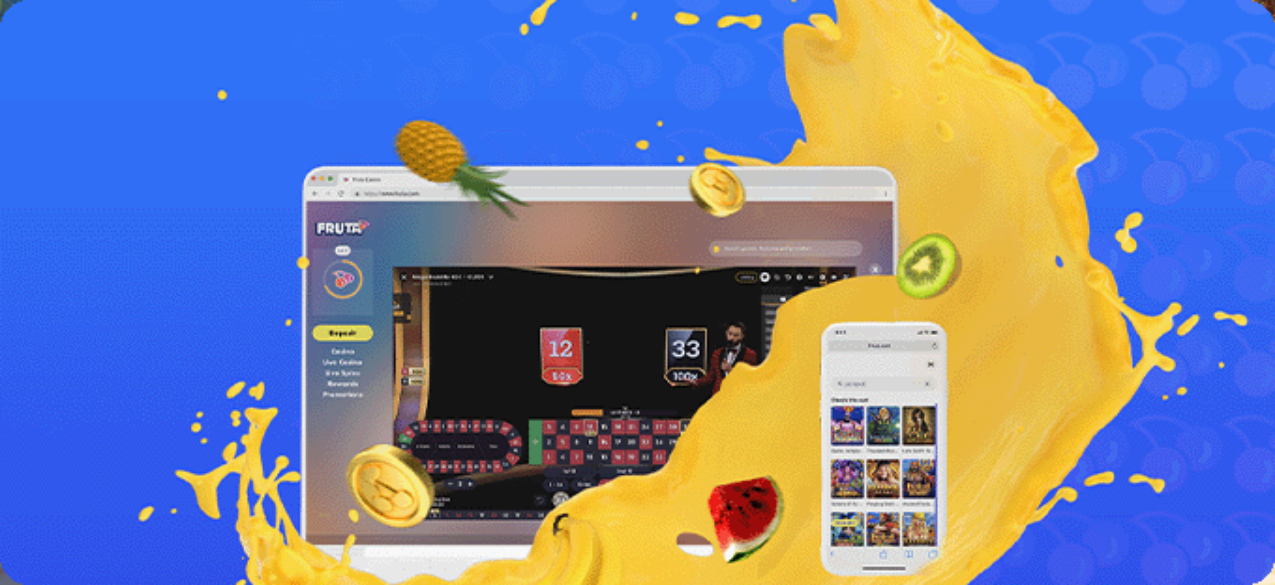 scroll, scrollTop: 0, scrollLeft: 0, axis: both 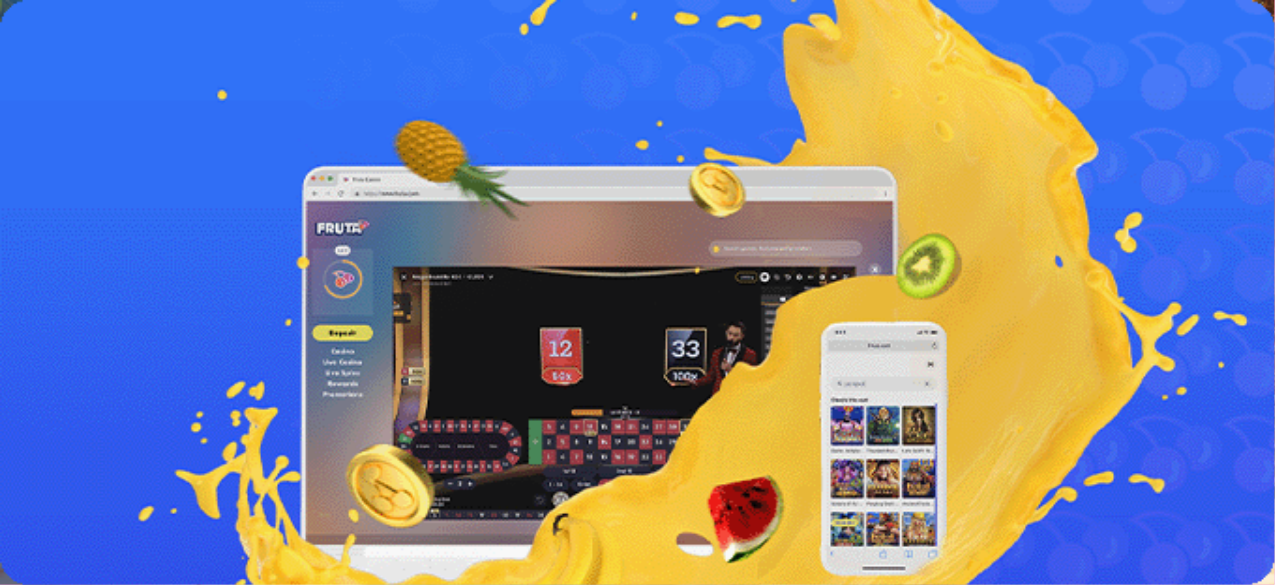 click on "Kirjaudu" at bounding box center [138, 72] 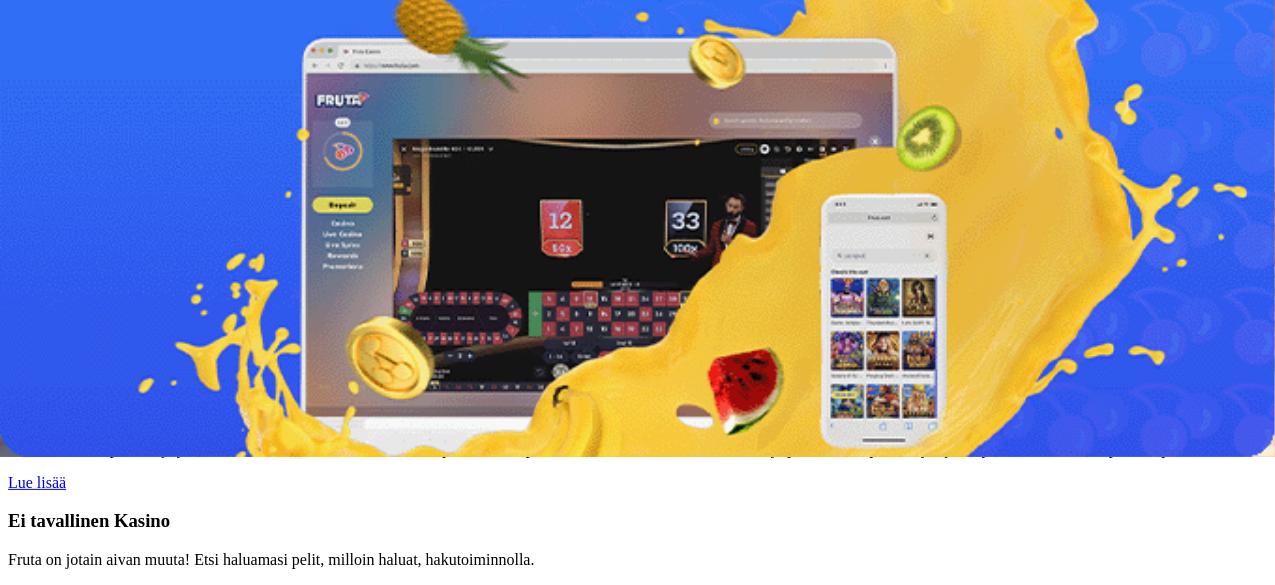 scroll, scrollTop: 0, scrollLeft: 0, axis: both 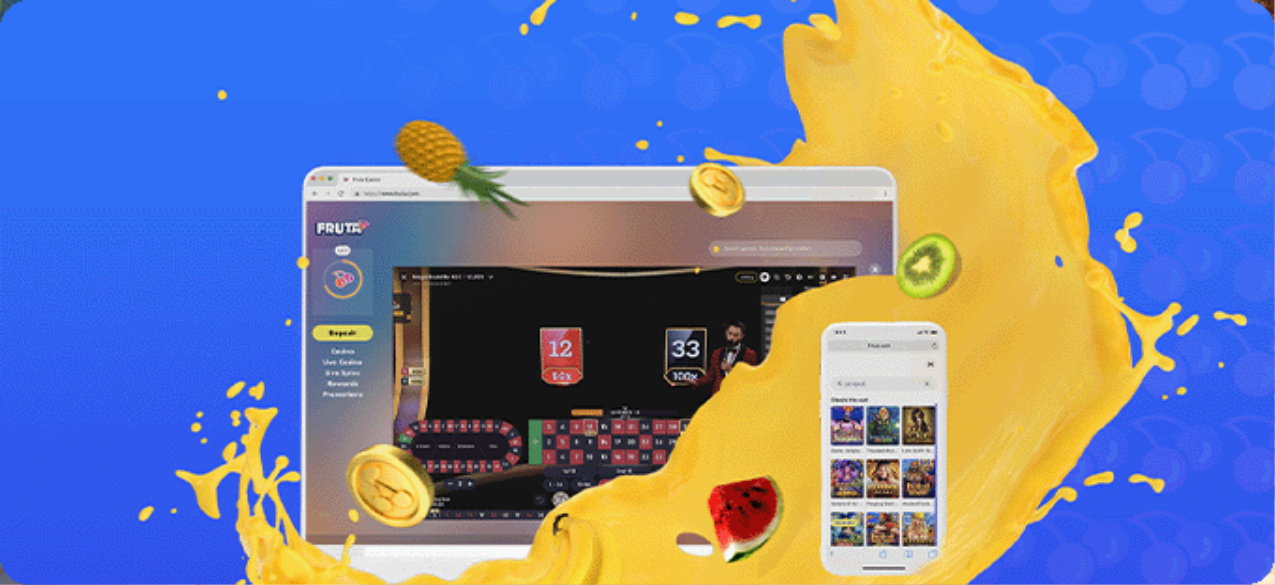 click on "Kirjaudu" at bounding box center [138, 72] 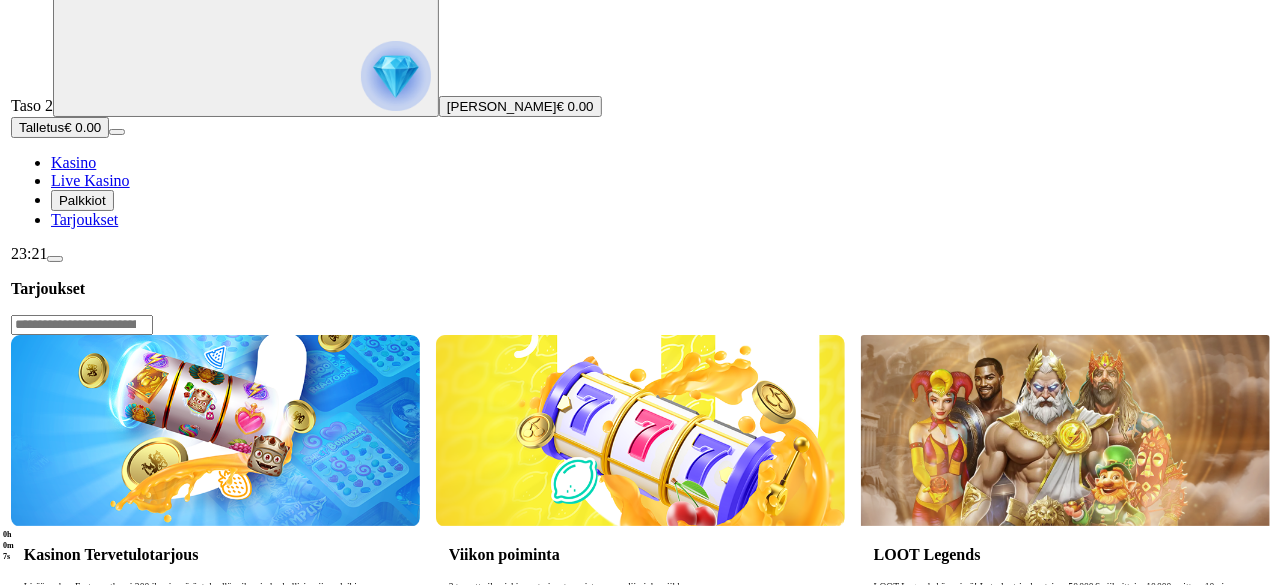 scroll, scrollTop: 107, scrollLeft: 0, axis: vertical 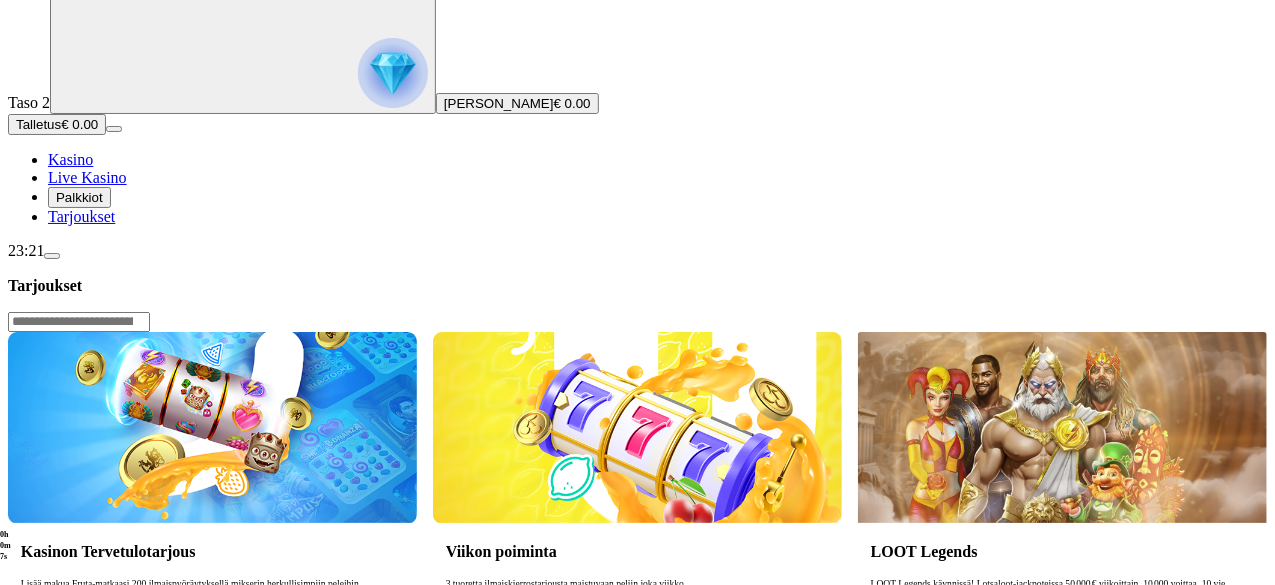 click on "Palkkiot" at bounding box center [79, 197] 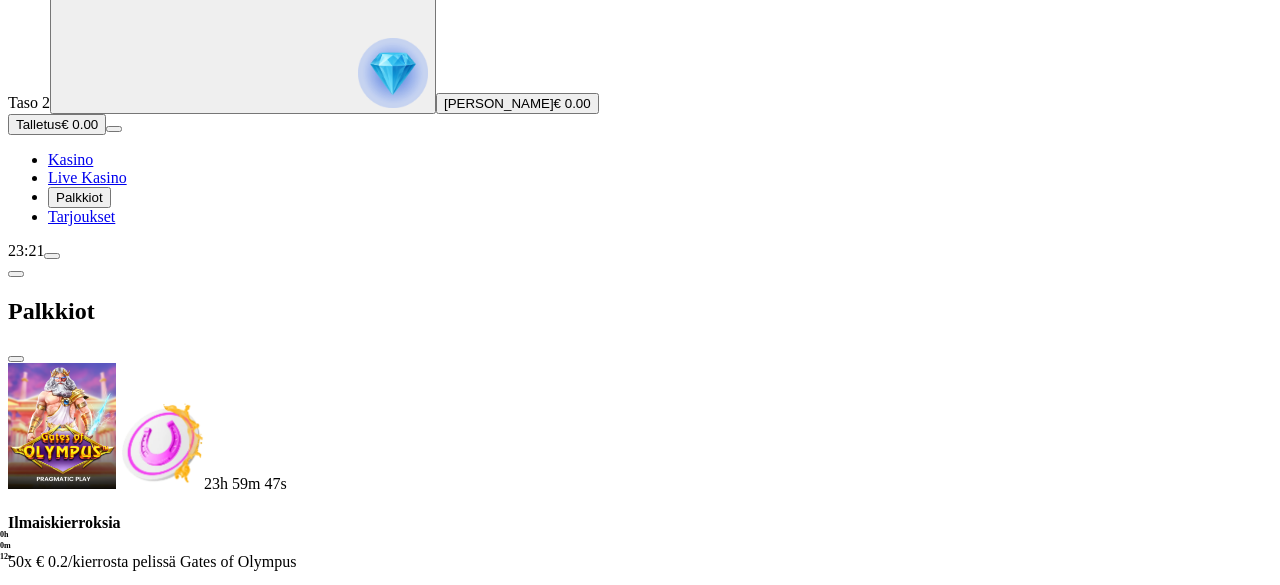 click at bounding box center [88, 602] 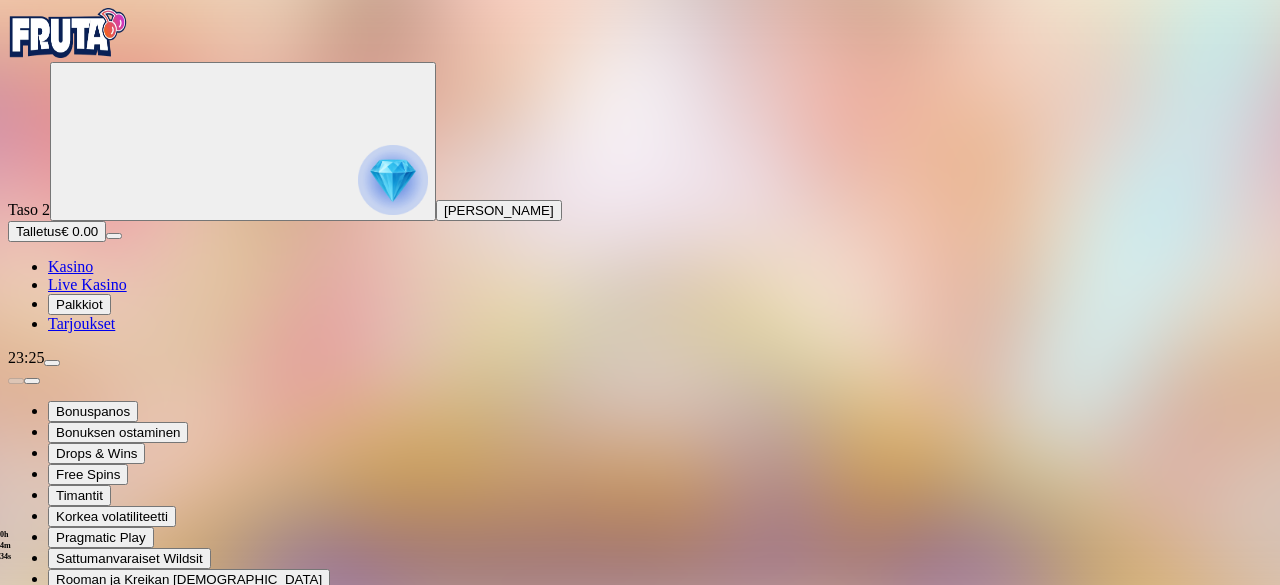 click at bounding box center [79, 617] 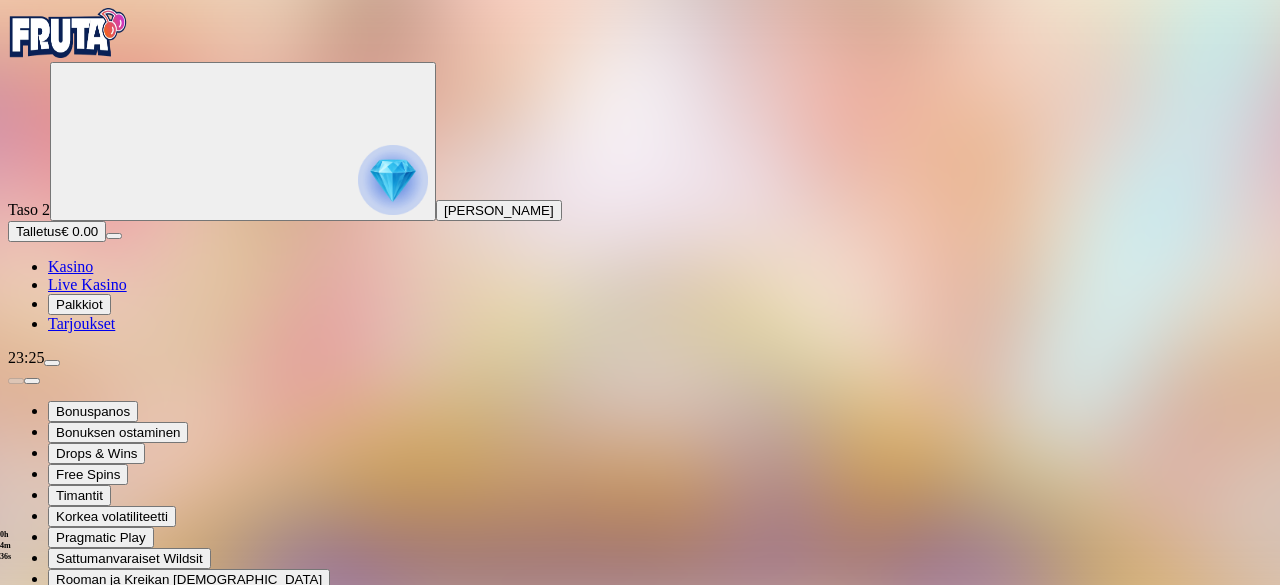 click at bounding box center (79, 617) 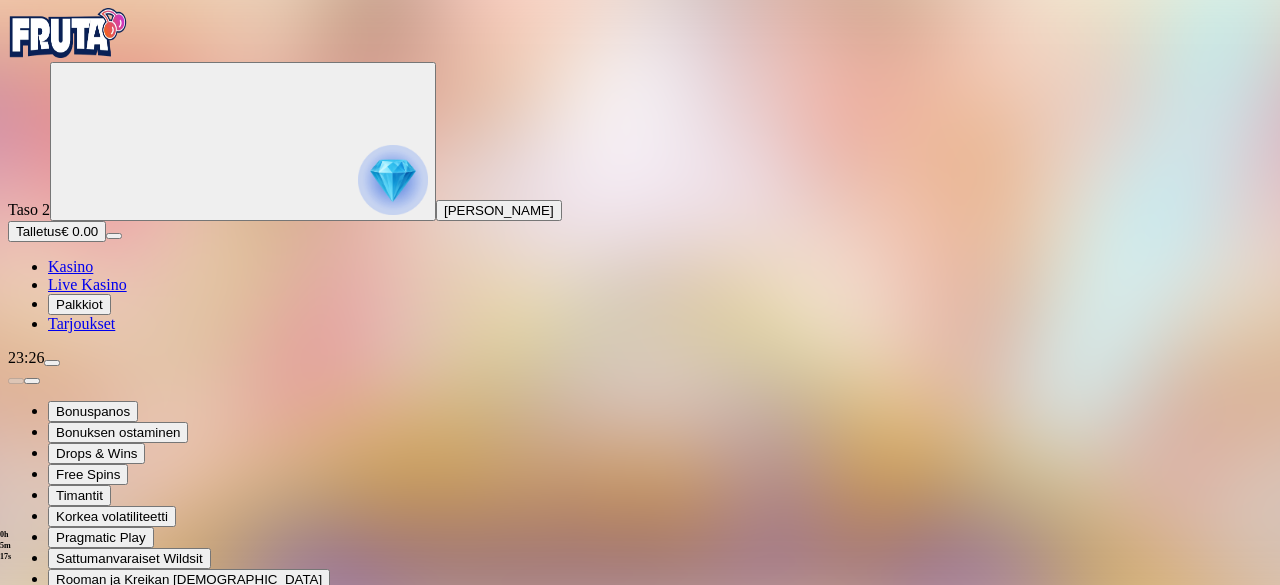 type on "*" 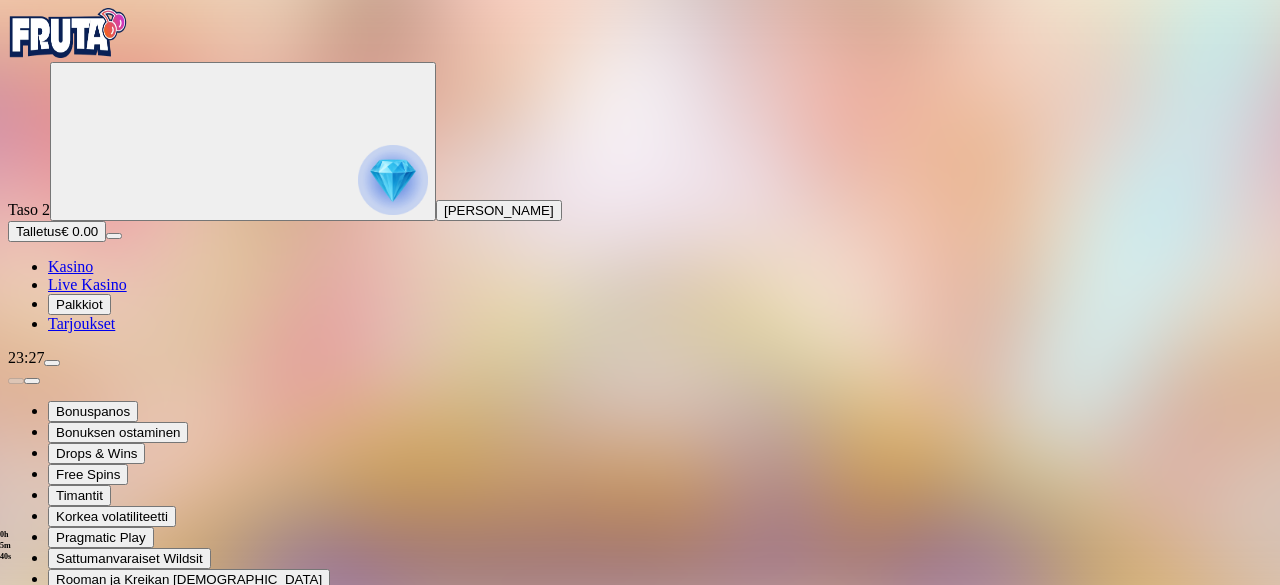 scroll, scrollTop: 1408, scrollLeft: 0, axis: vertical 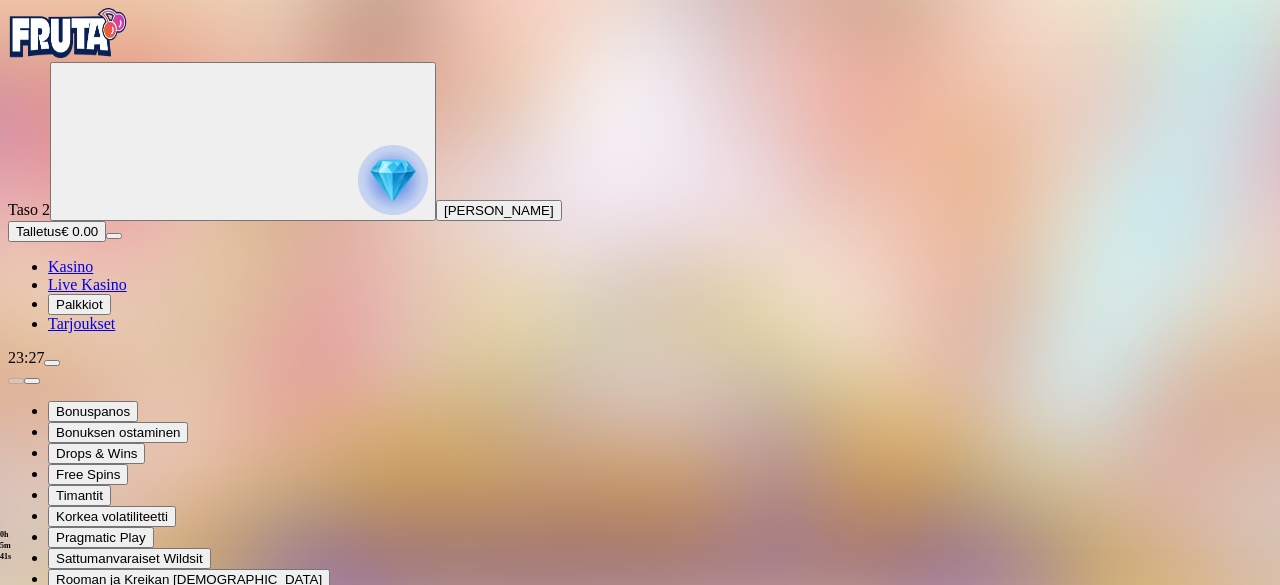 type on "***" 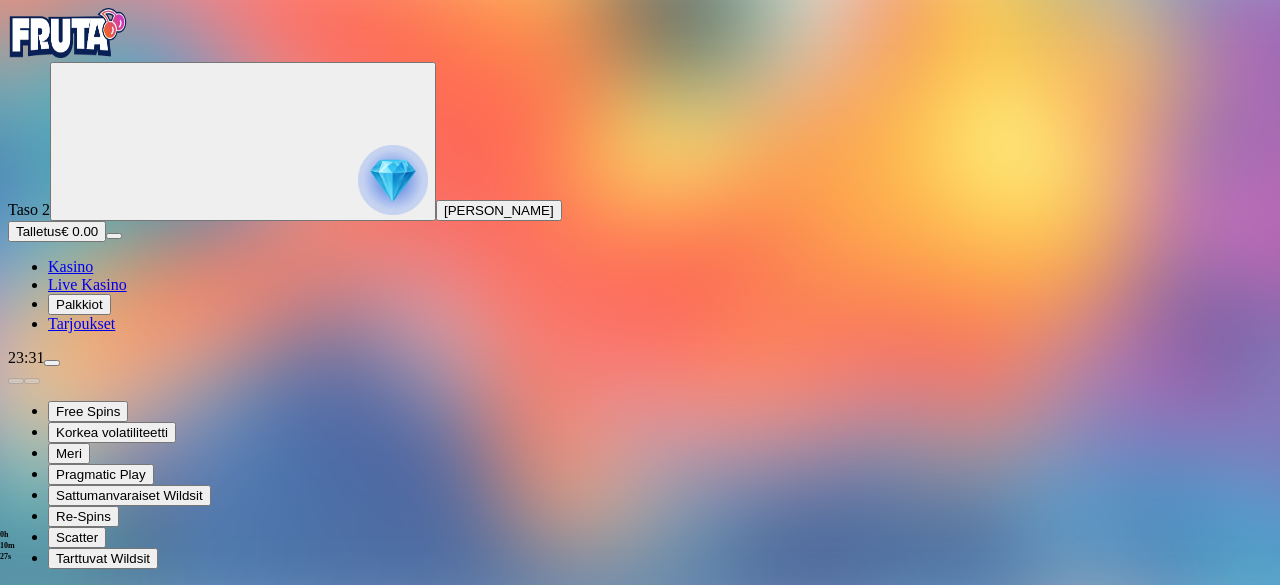 click at bounding box center (79, 596) 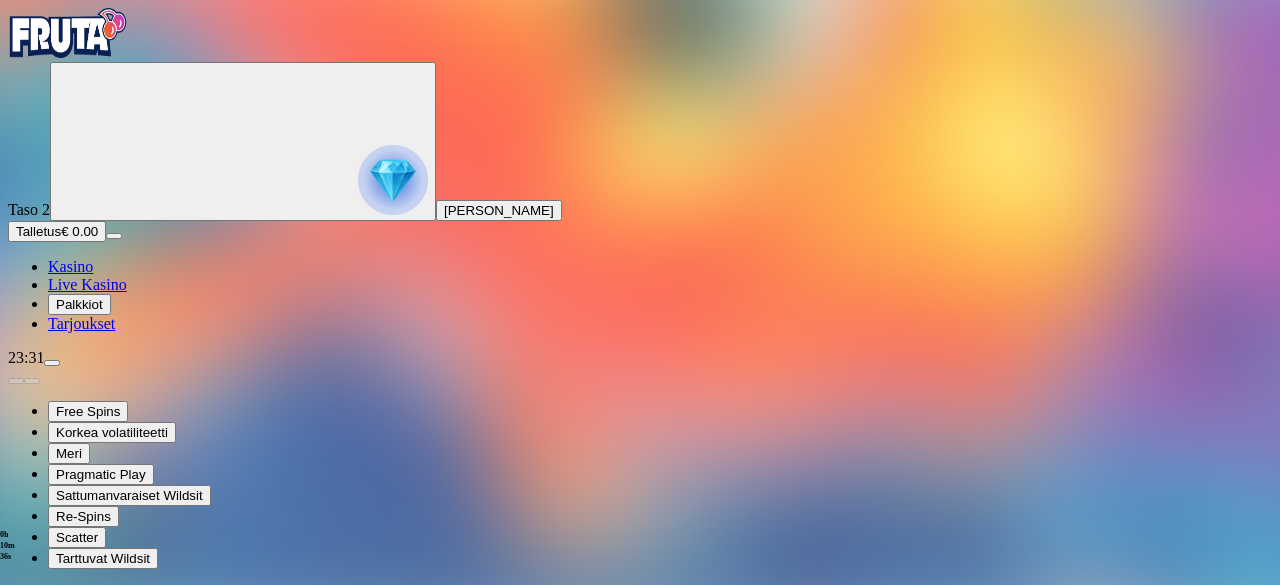 type on "***" 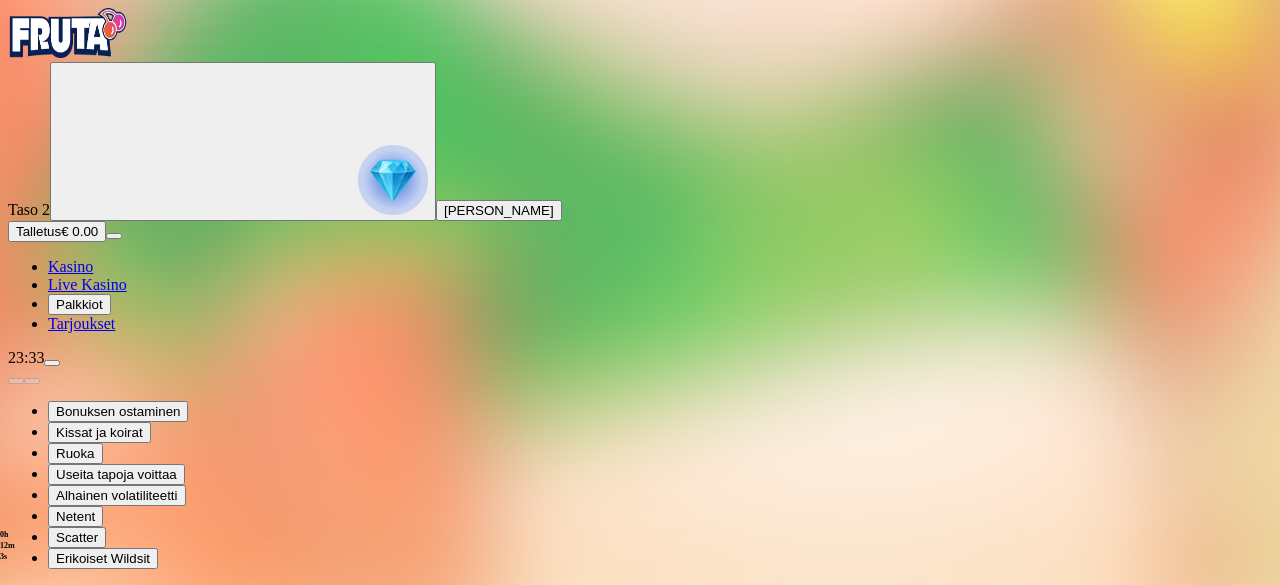 click at bounding box center (640, 595) 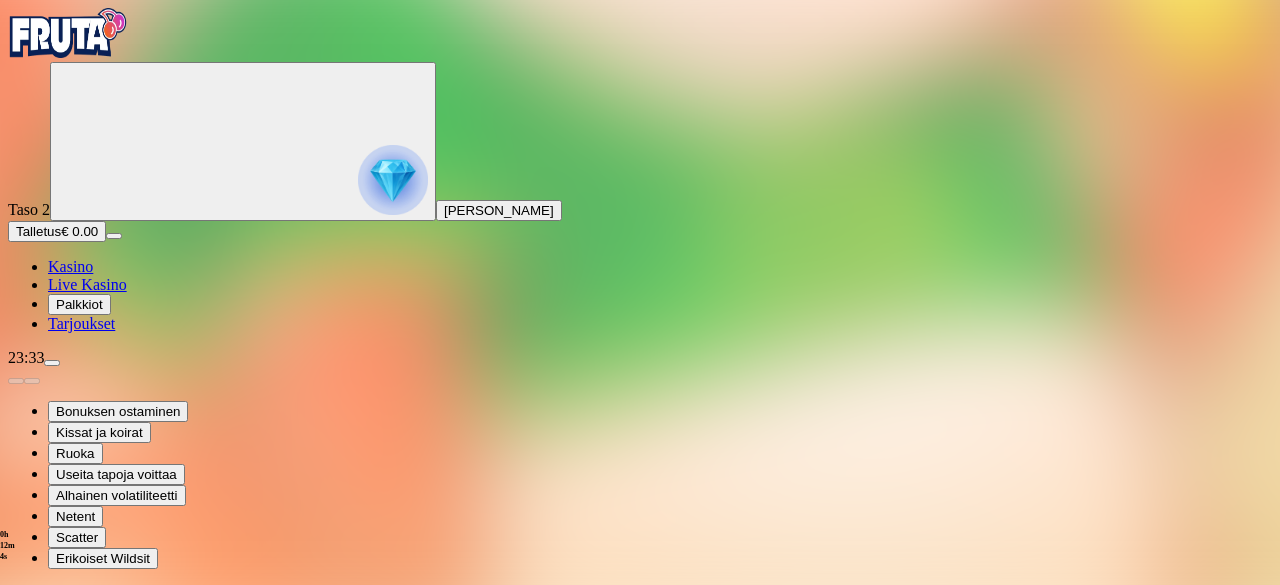 click at bounding box center (79, 596) 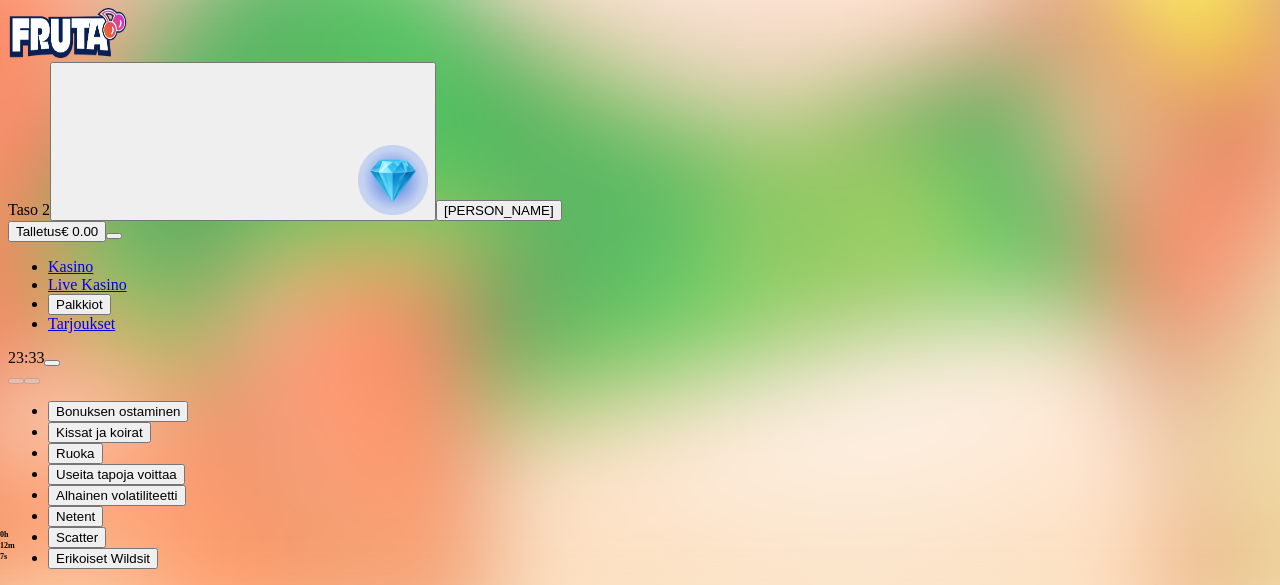 type on "*" 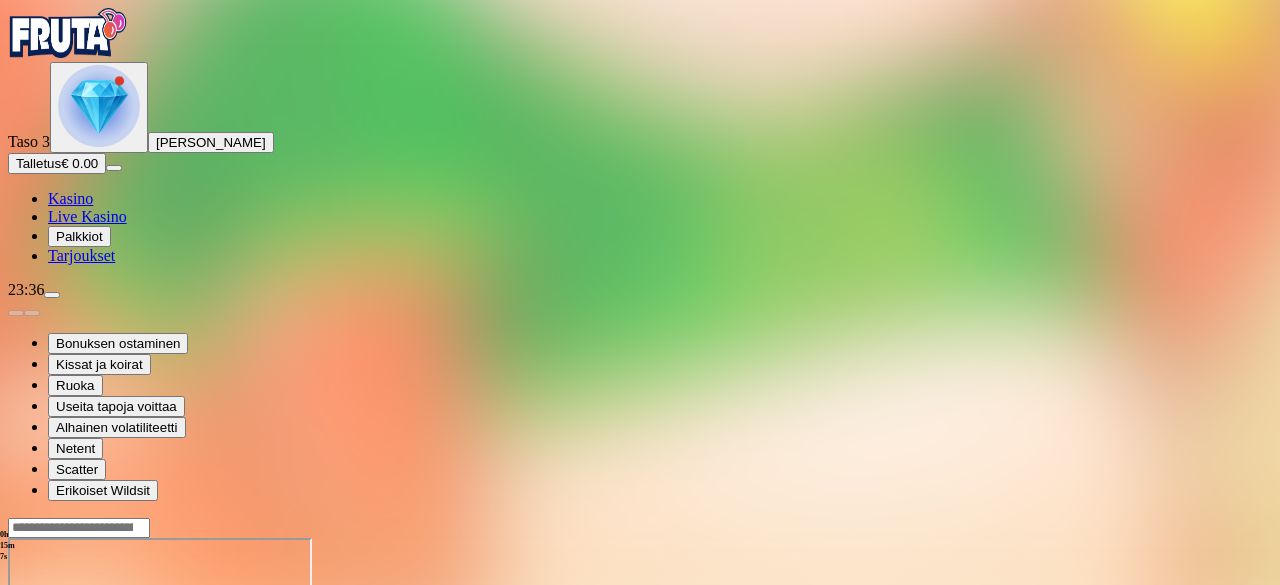 click at bounding box center (640, 527) 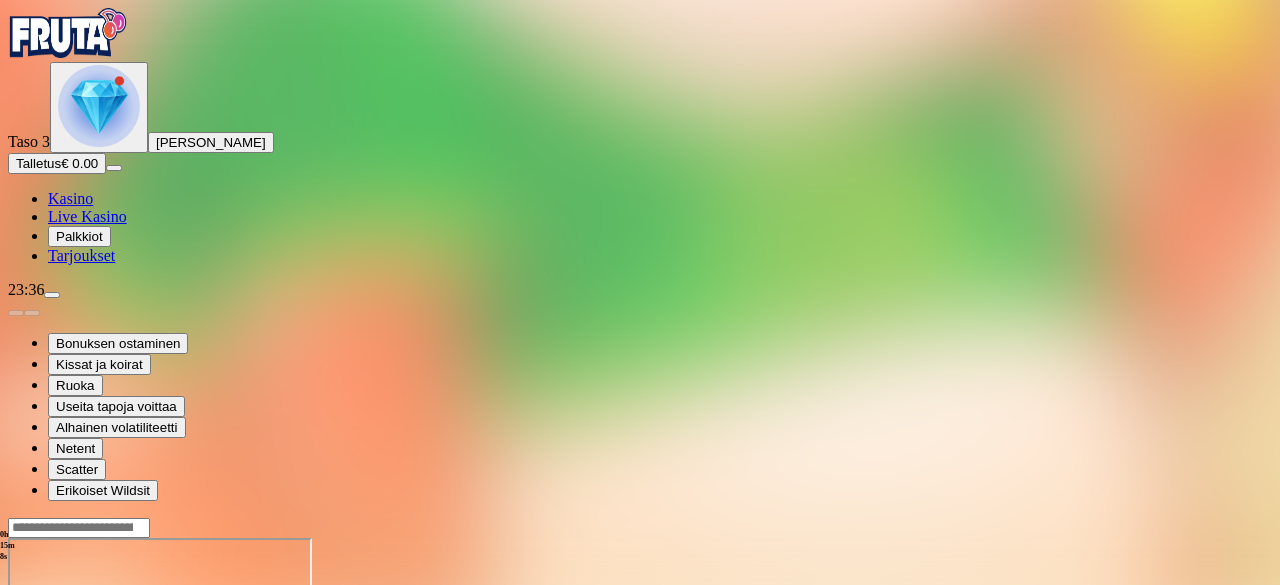 click at bounding box center [79, 528] 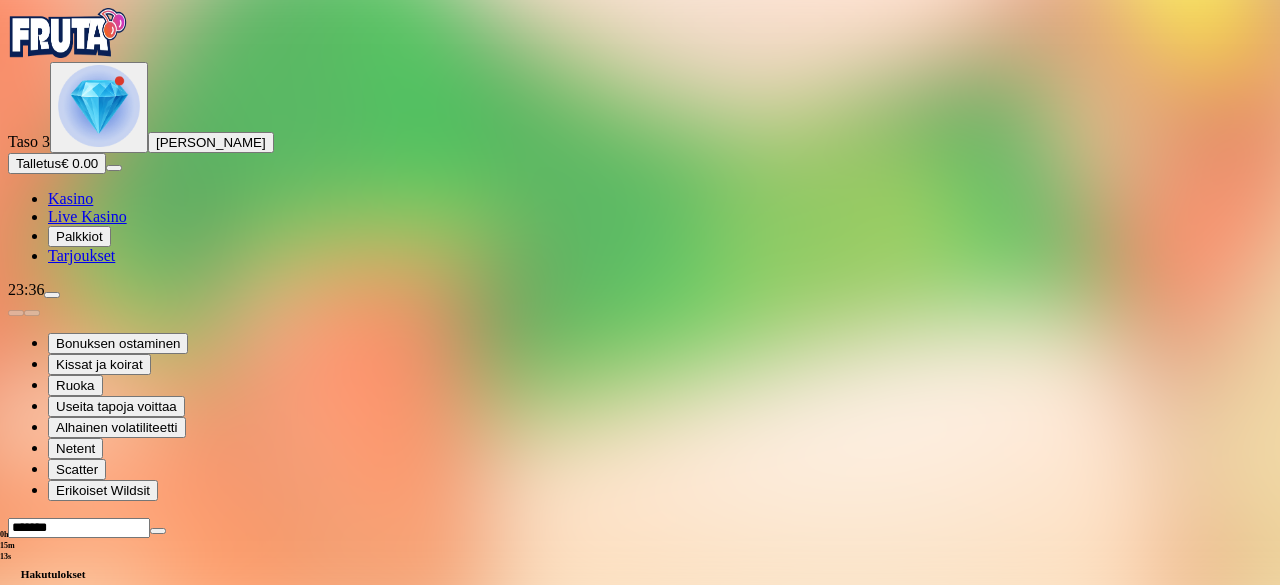 scroll, scrollTop: 74, scrollLeft: 0, axis: vertical 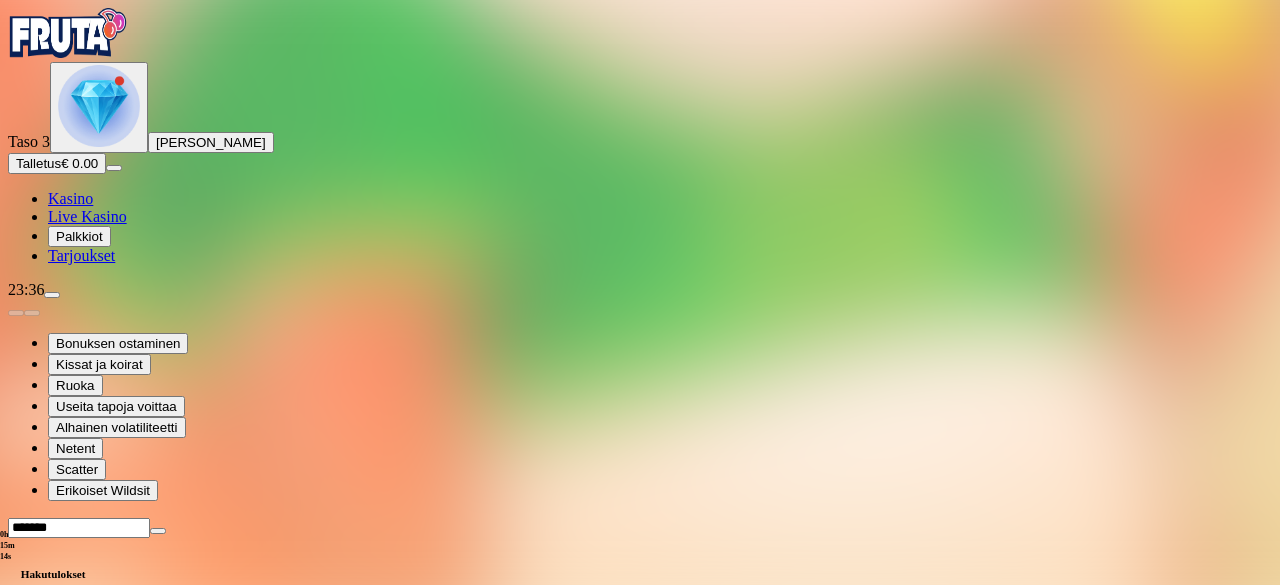 type on "*******" 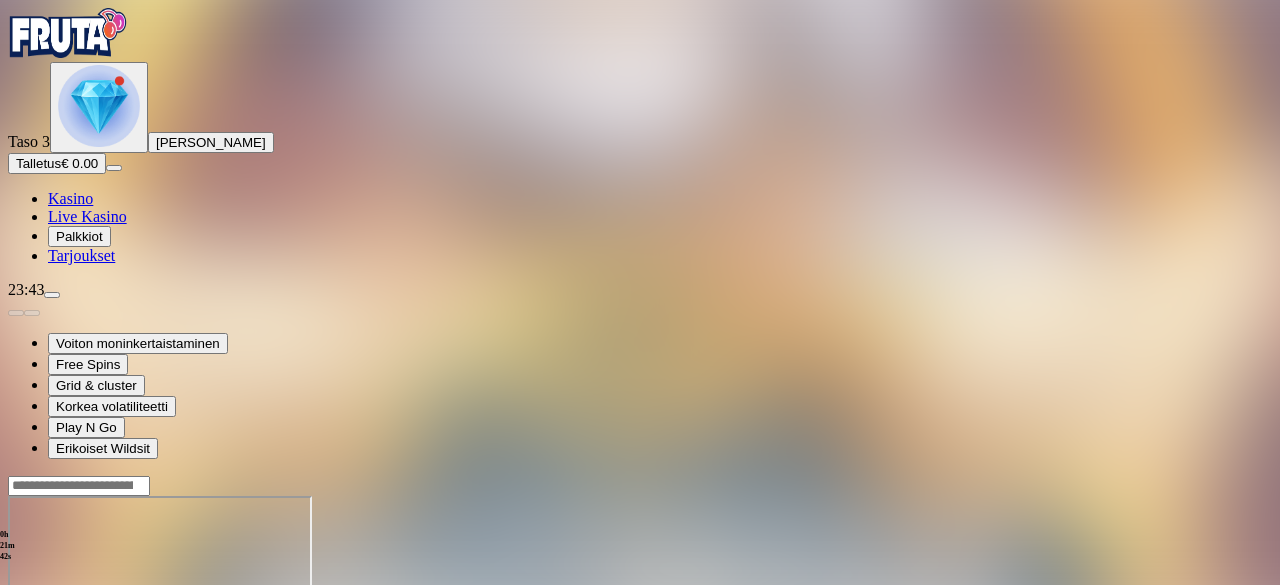 click at bounding box center [79, 486] 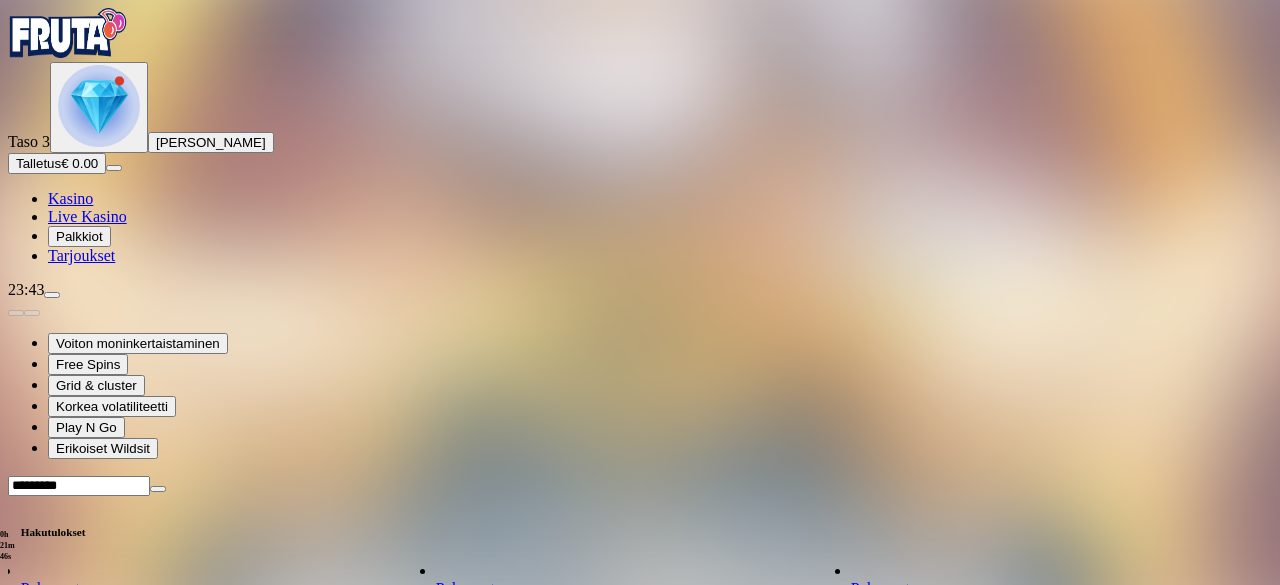 type on "*********" 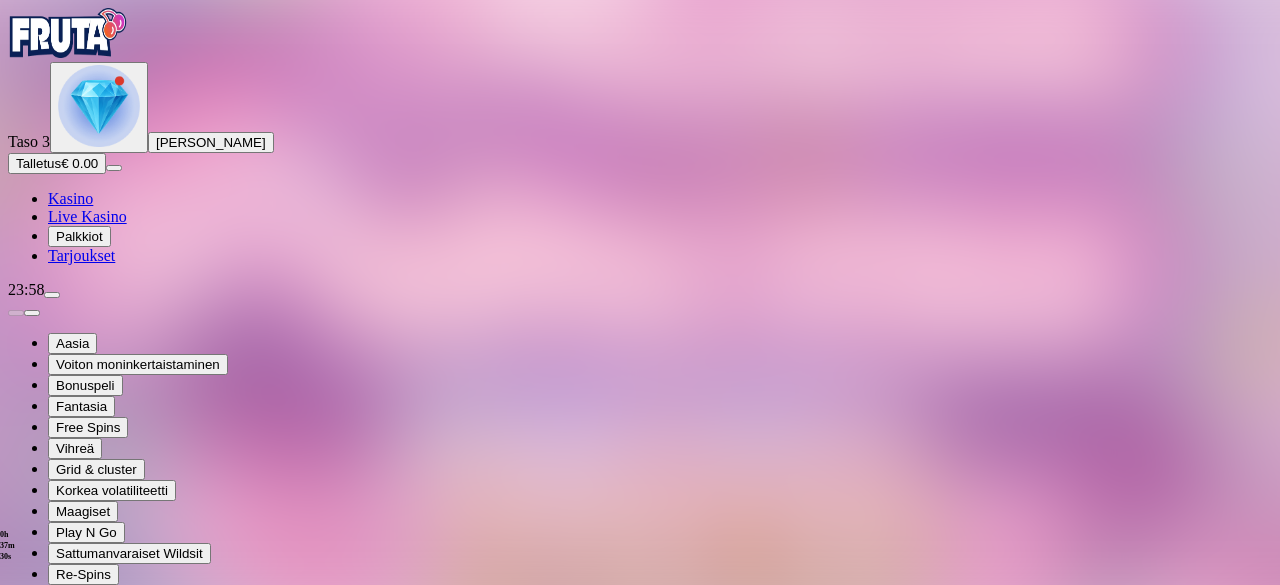 click at bounding box center (79, 612) 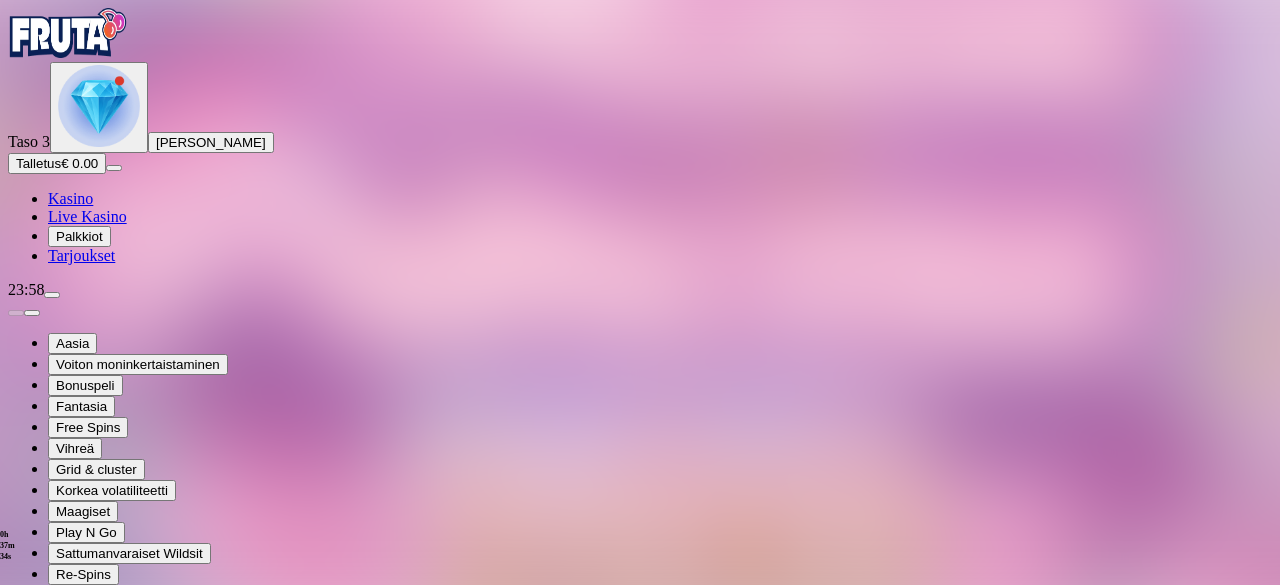 type on "********" 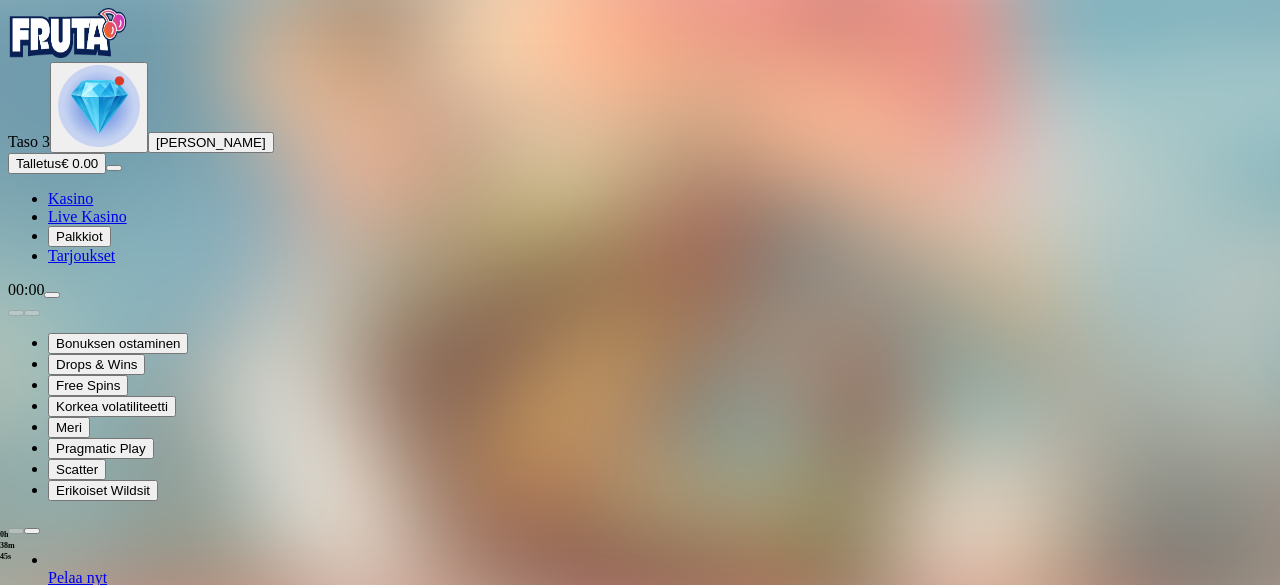 click on "0h 38m 45s Talletus Kokonaissaldo € 0.00 Kotiutus € 0.00 Bonukset € 0.00 Talletus Aulaan" at bounding box center [640, 1303] 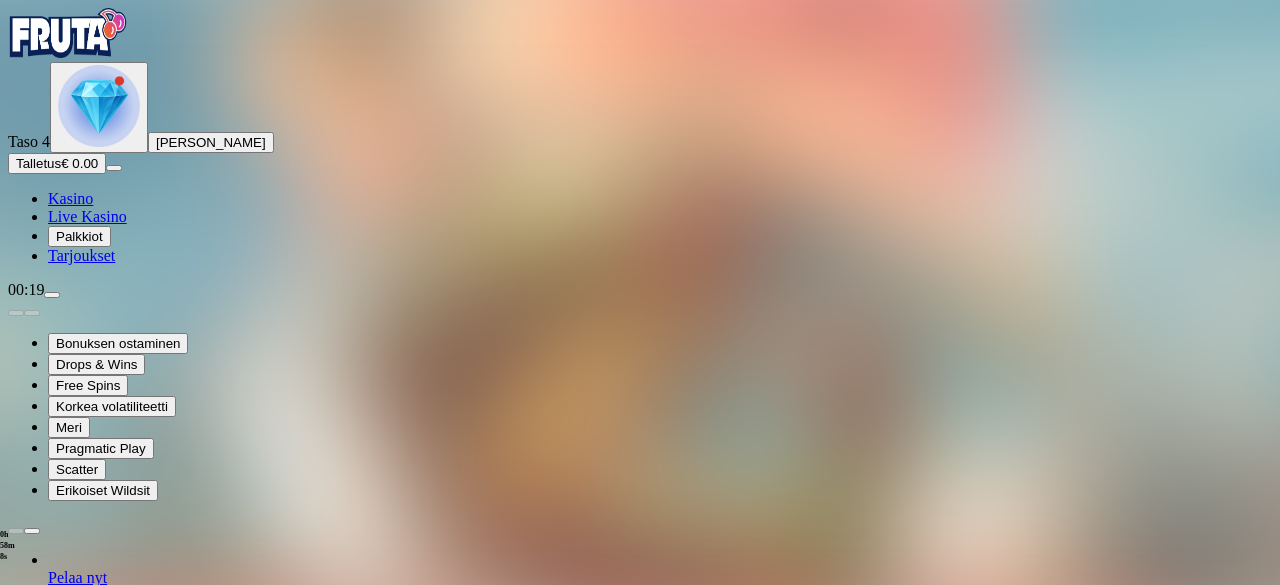 click at bounding box center (79, 1118) 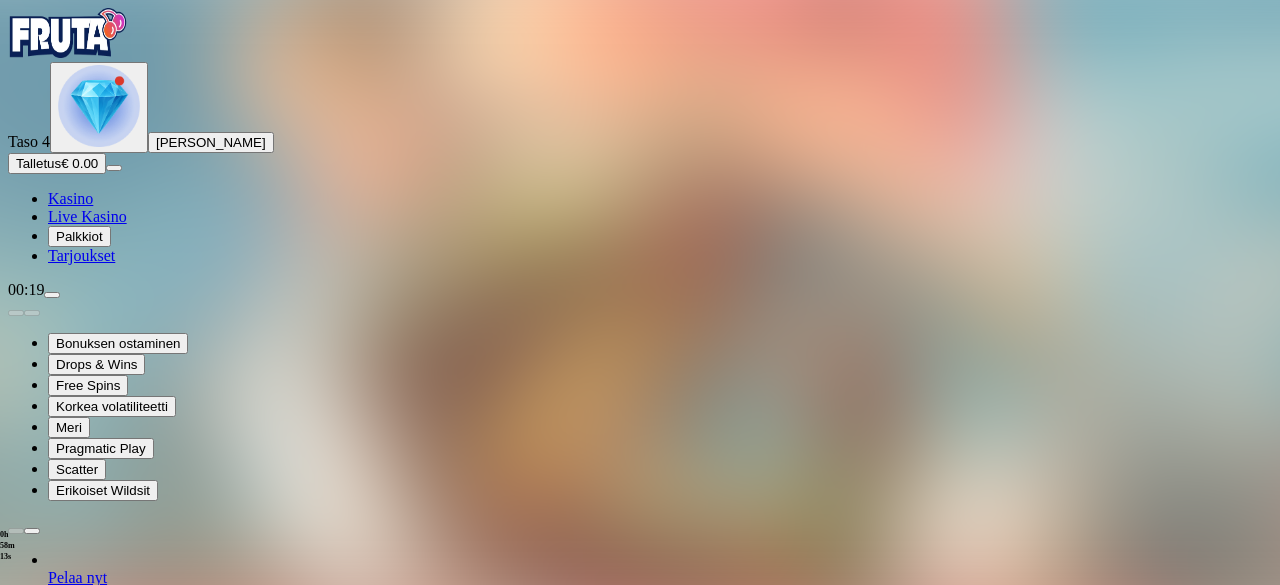 scroll, scrollTop: 159, scrollLeft: 0, axis: vertical 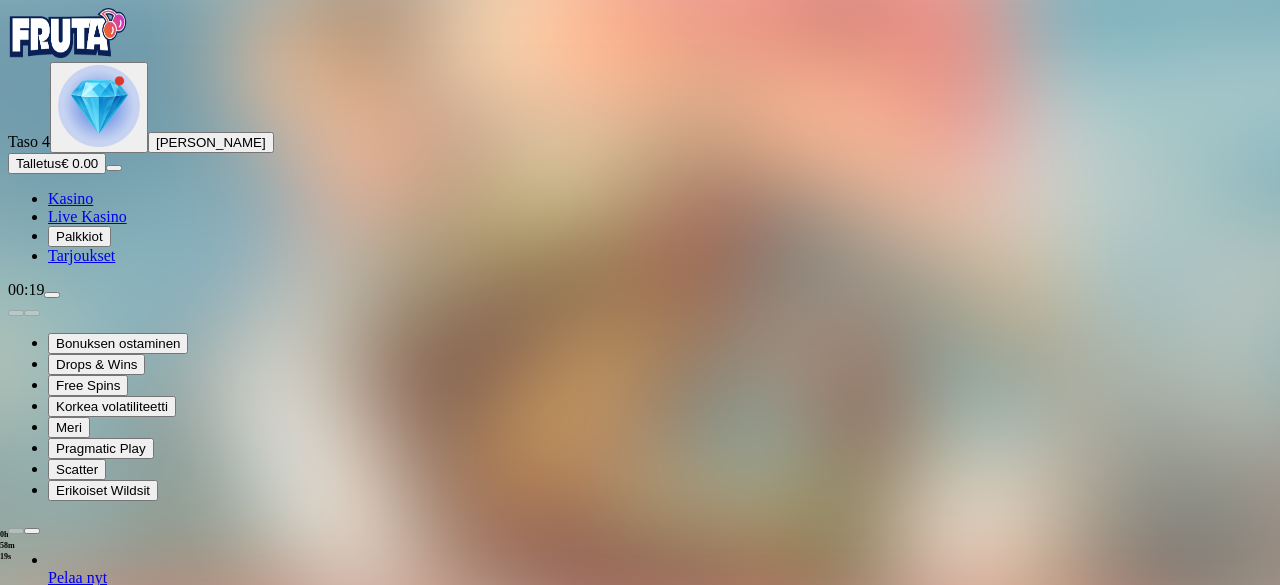 type on "*******" 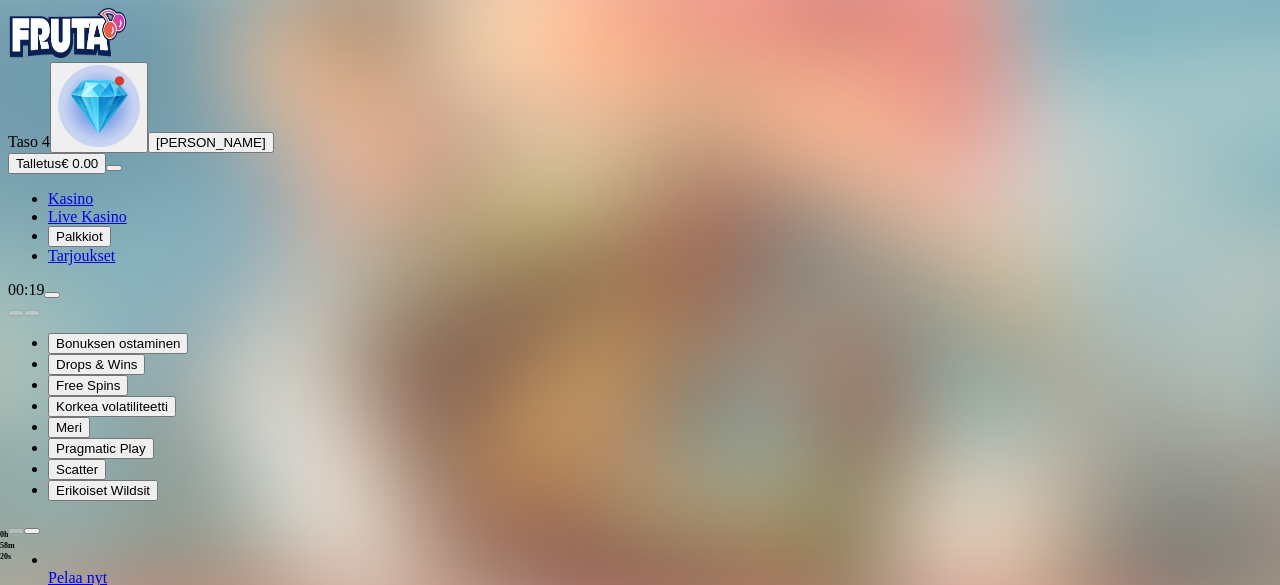 click on "Pelaa nyt" at bounding box center [50, 1278] 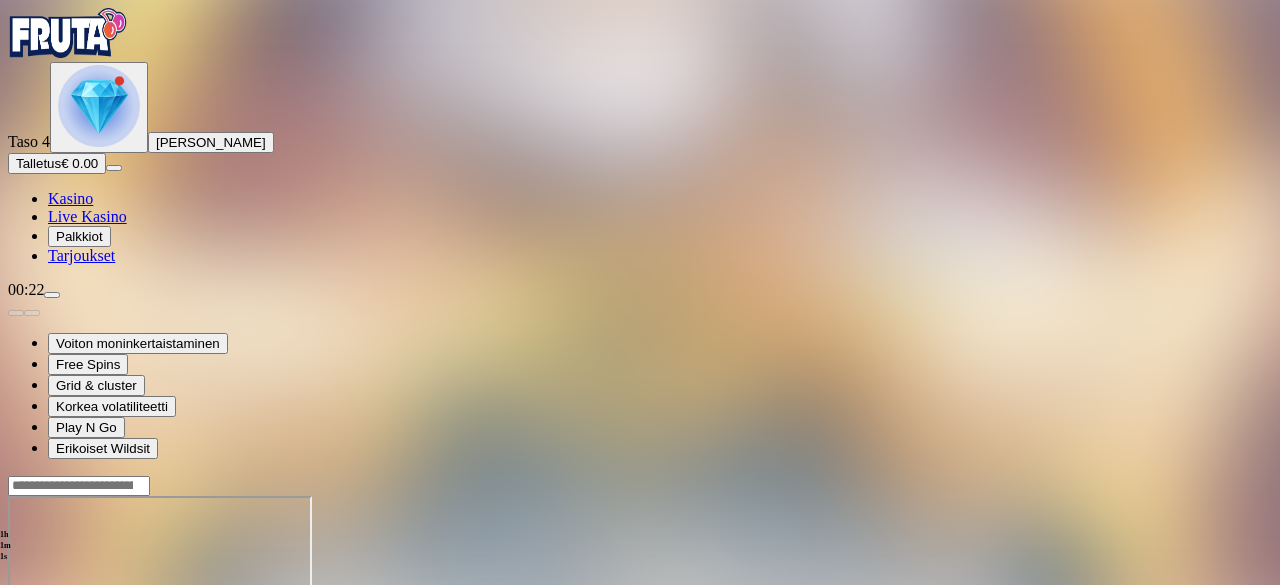 click at bounding box center [640, 485] 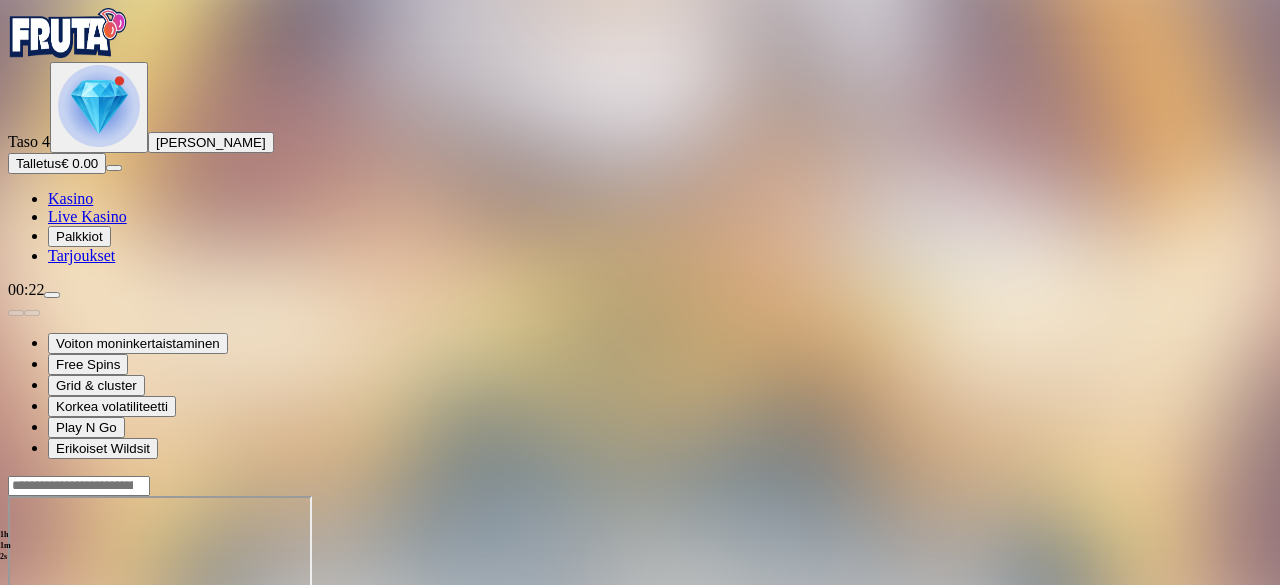 click at bounding box center [640, 485] 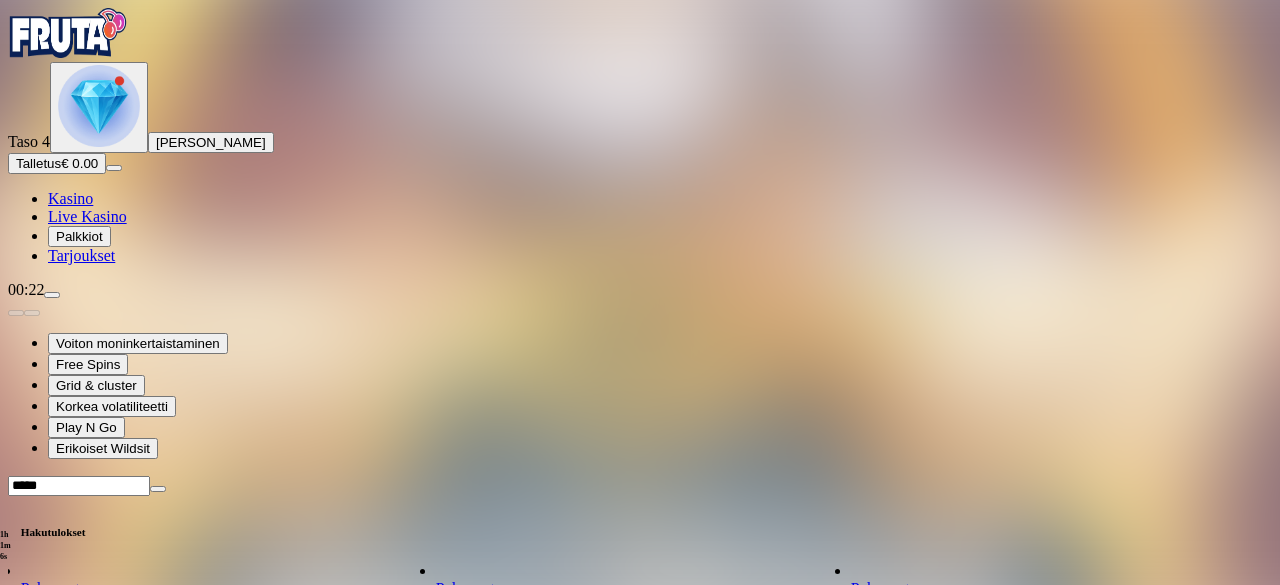 type on "*****" 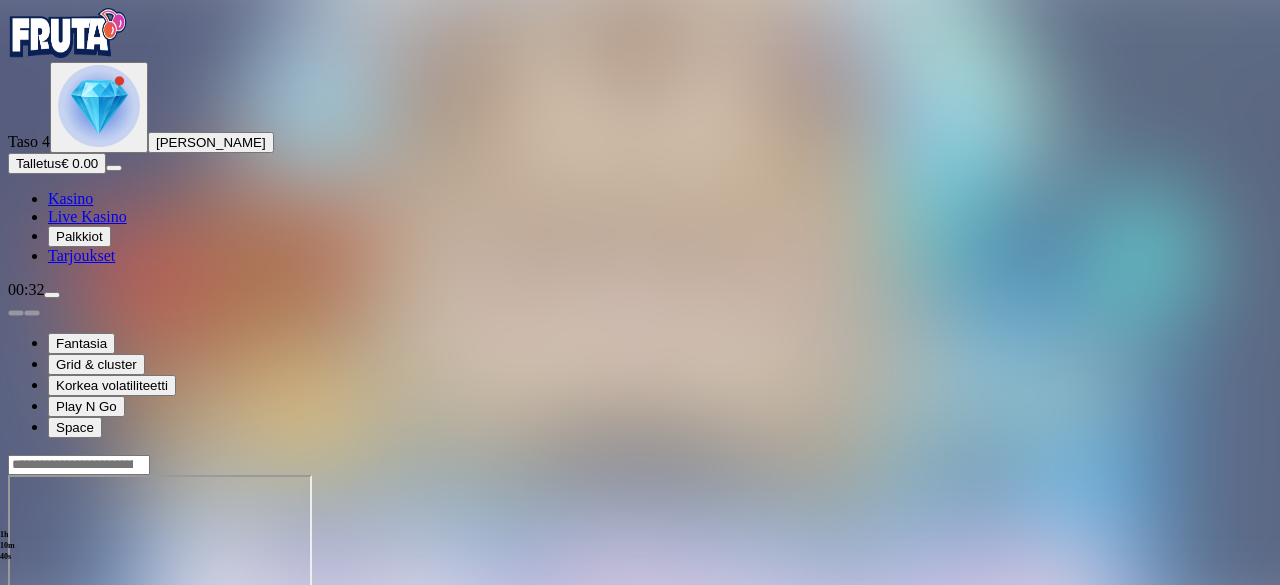 click at bounding box center [79, 465] 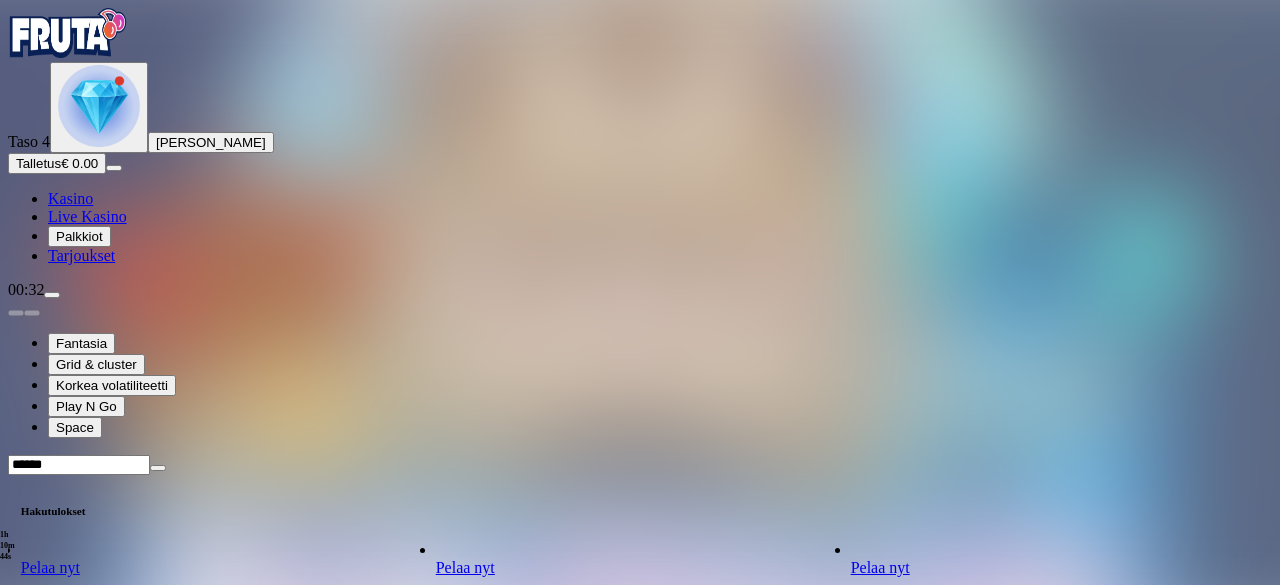 type on "******" 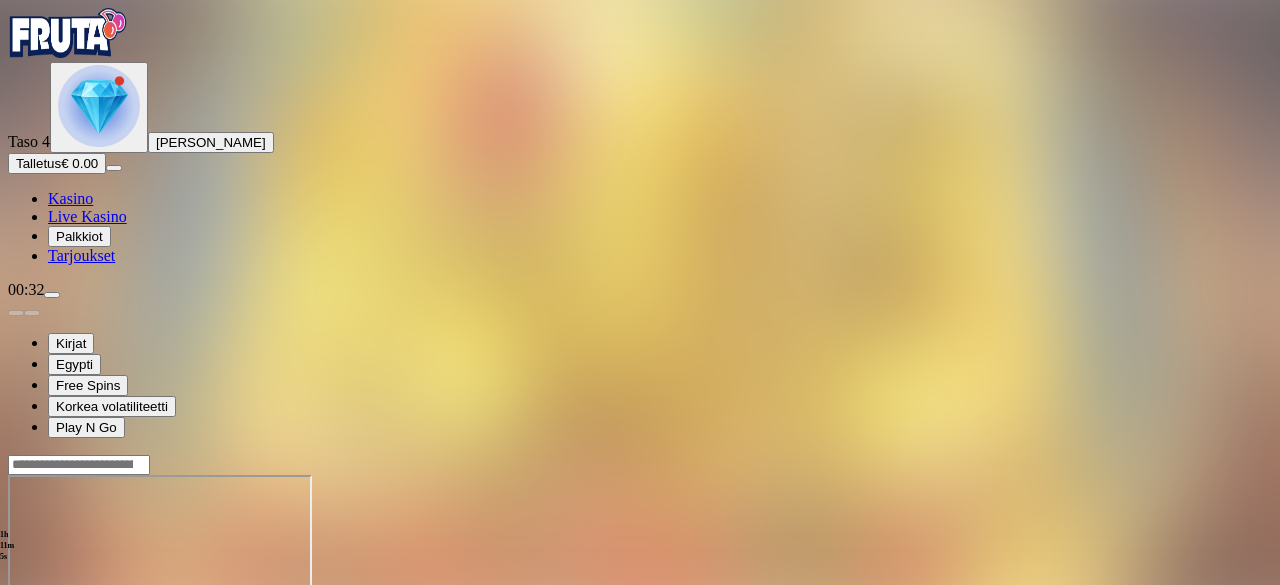 click at bounding box center (99, 106) 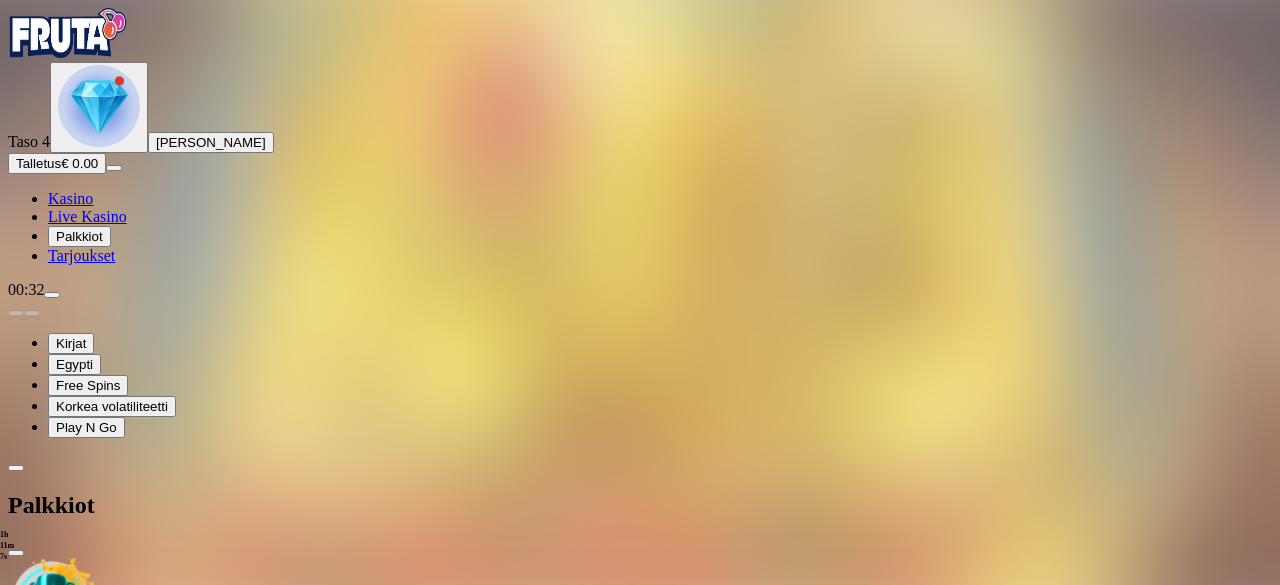 click at bounding box center [112, 758] 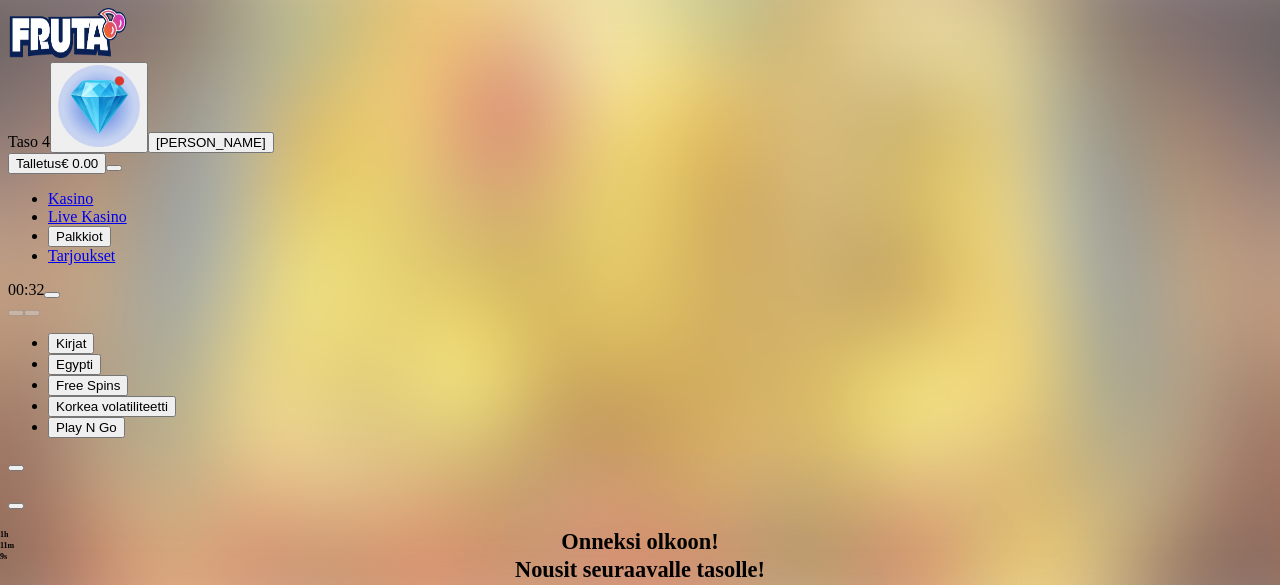 click on "Avaa palkinto" at bounding box center (640, 950) 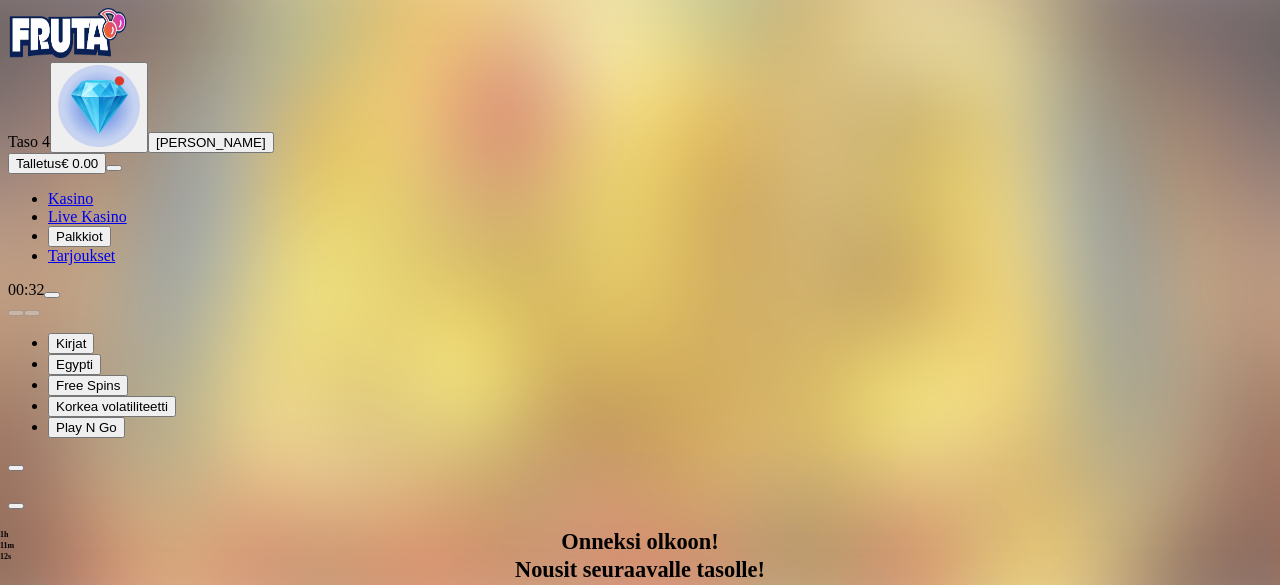 click at bounding box center (88, 1154) 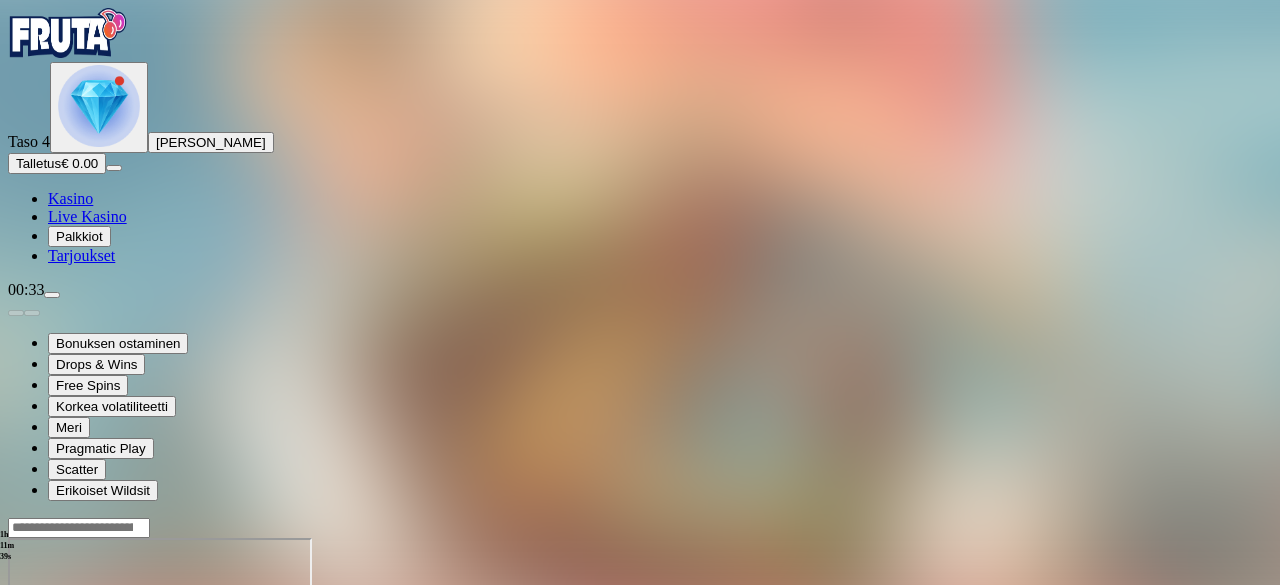 click at bounding box center (99, 106) 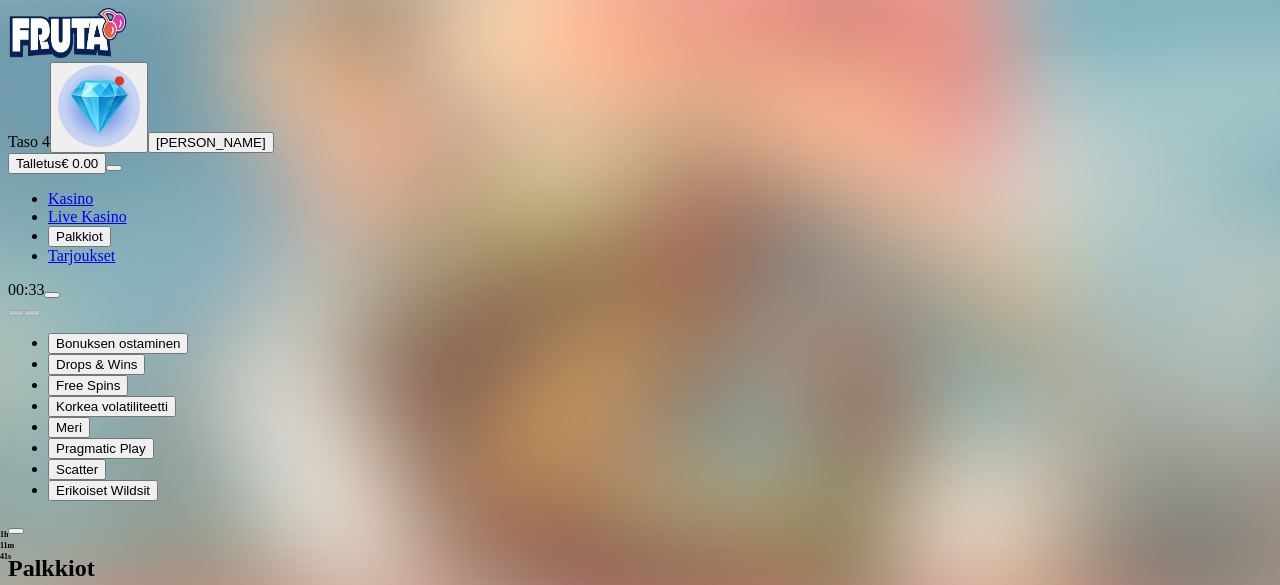 click at bounding box center [112, 821] 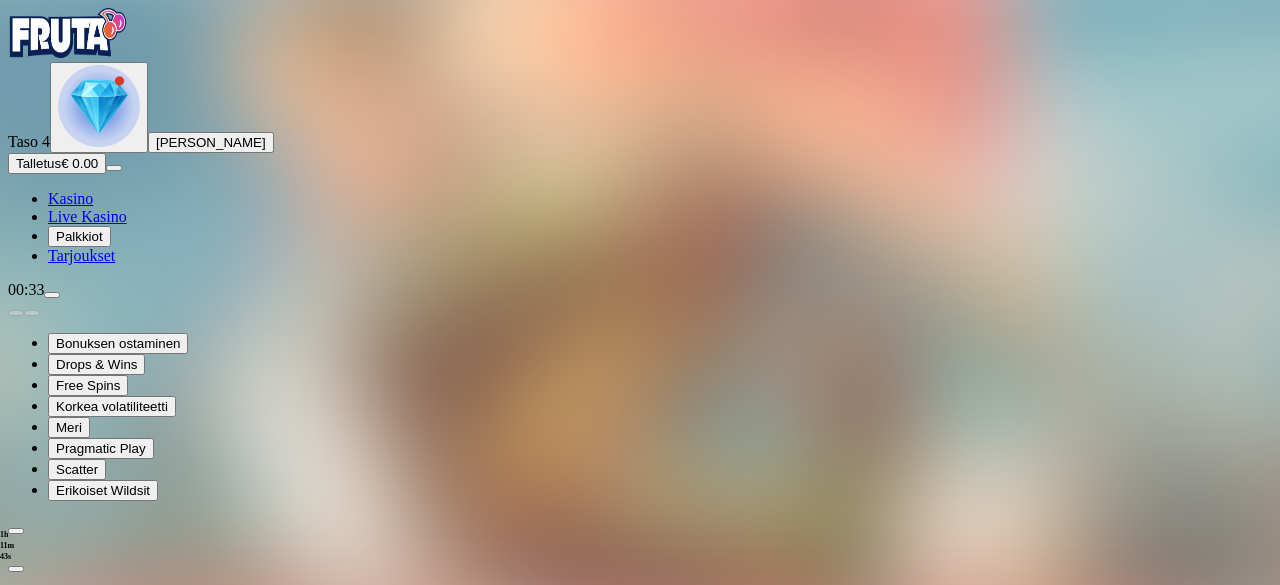 click on "Avaa palkinto" at bounding box center (640, 1013) 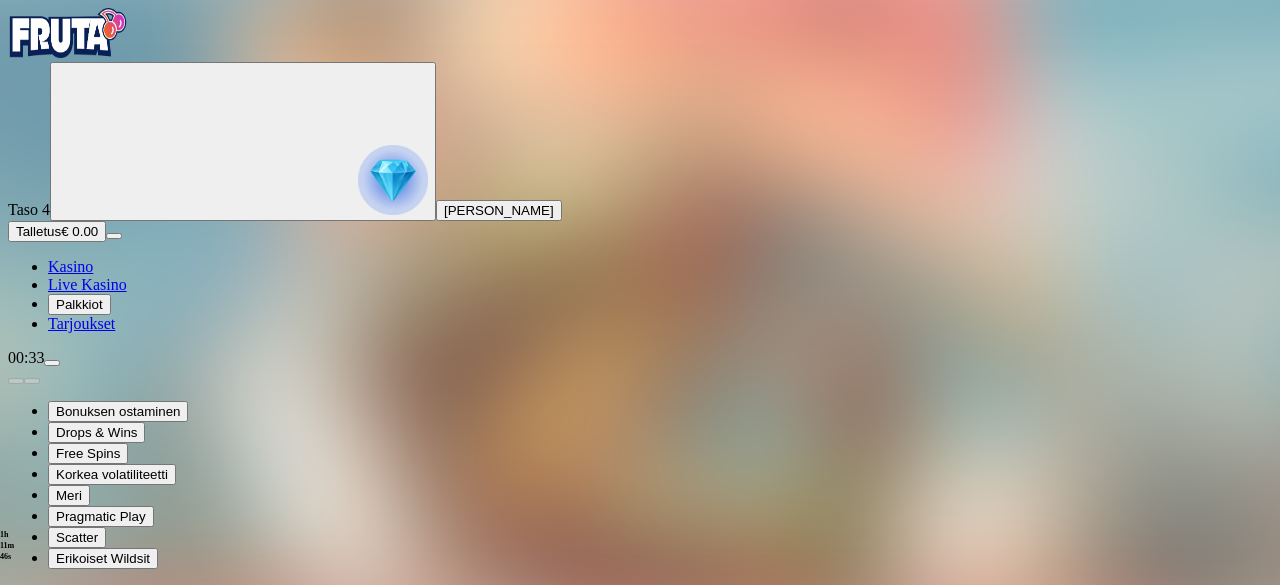 click at bounding box center [88, 1285] 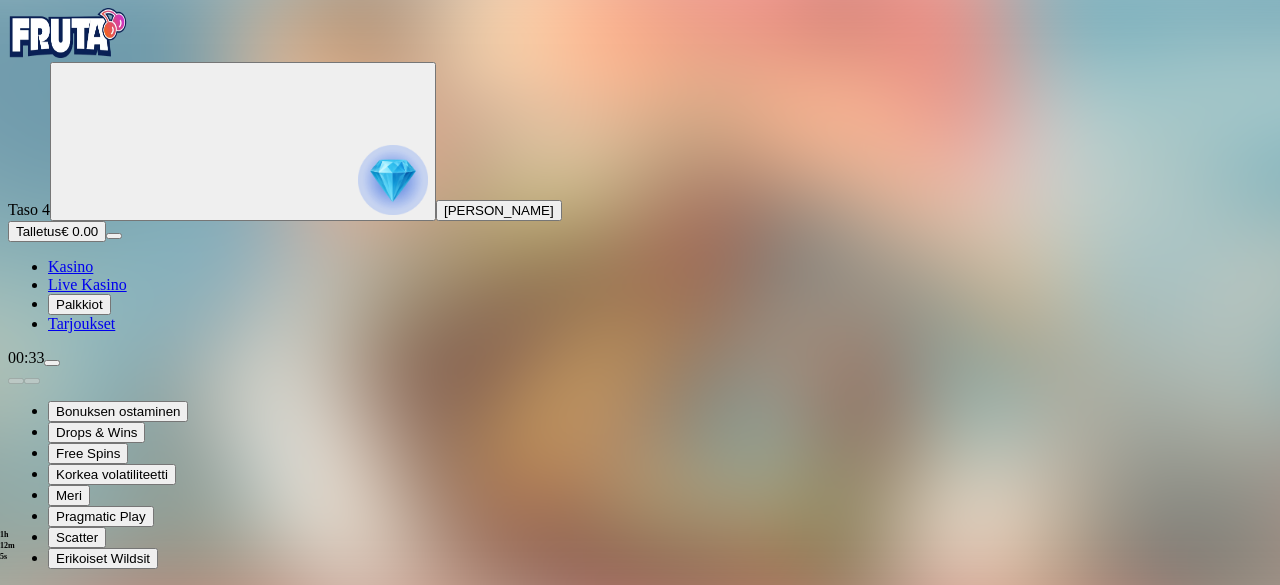 click at bounding box center [640, 595] 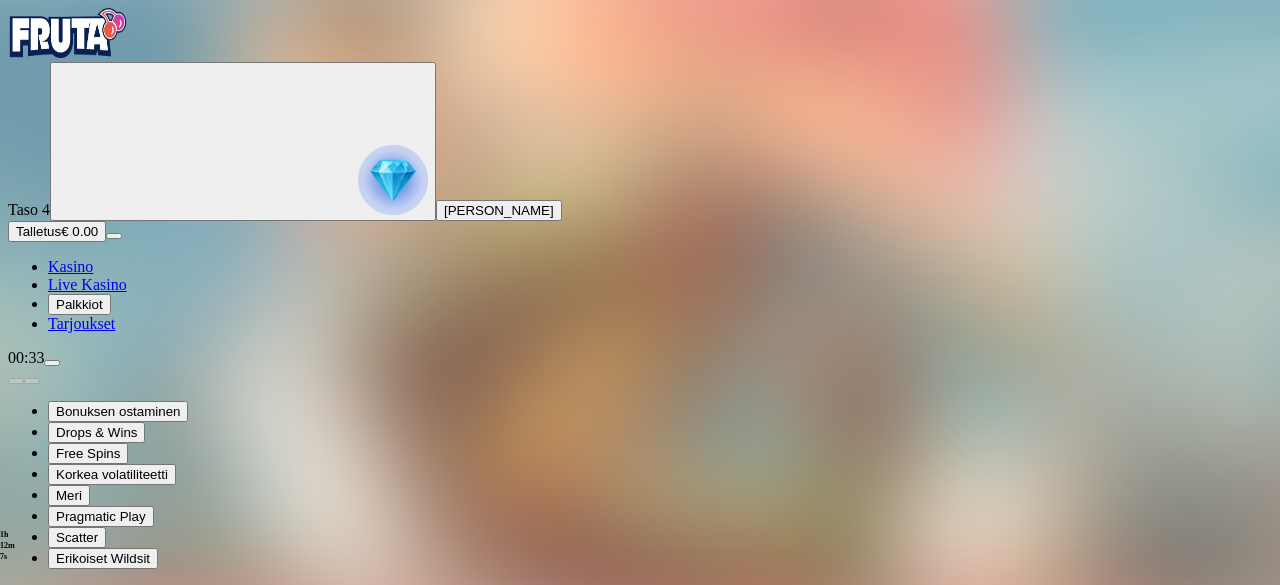click at bounding box center [79, 596] 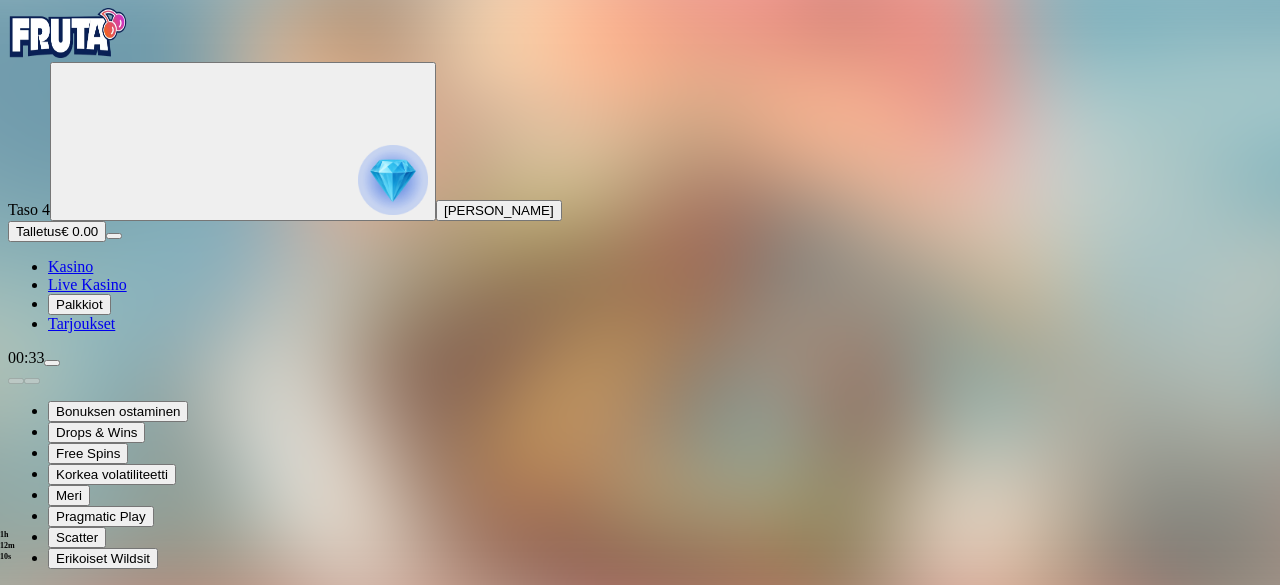 type on "*******" 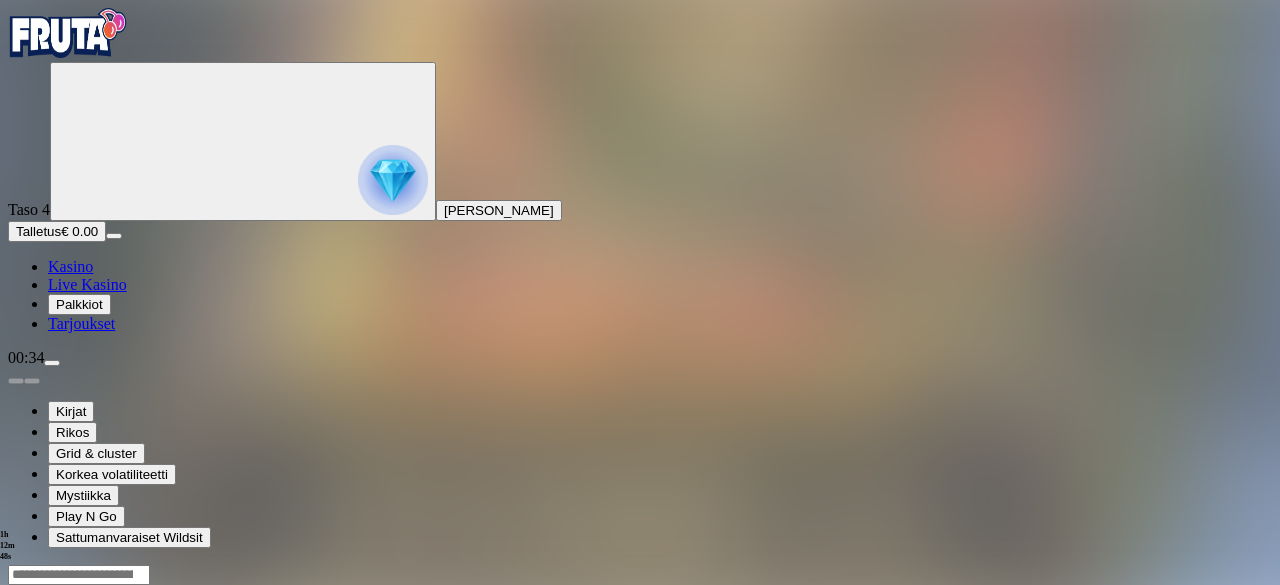 click at bounding box center [16, 757] 